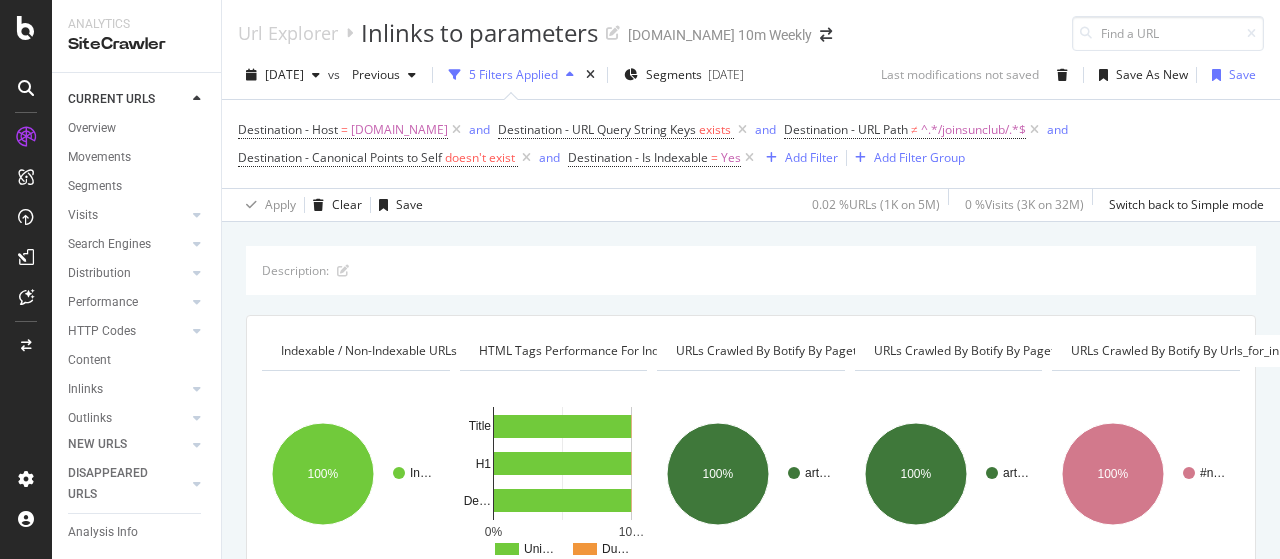 scroll, scrollTop: 0, scrollLeft: 0, axis: both 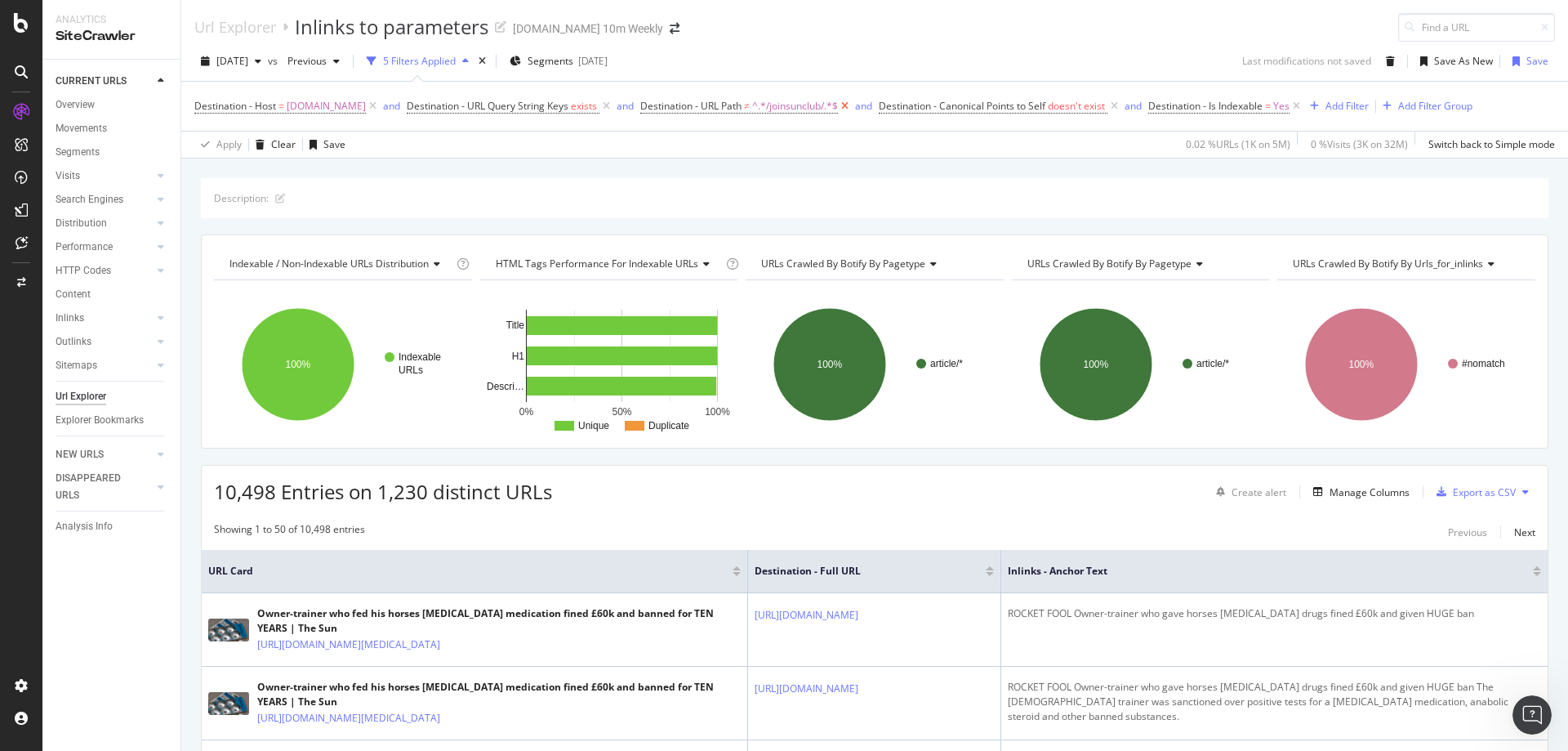 click at bounding box center (844, 106) 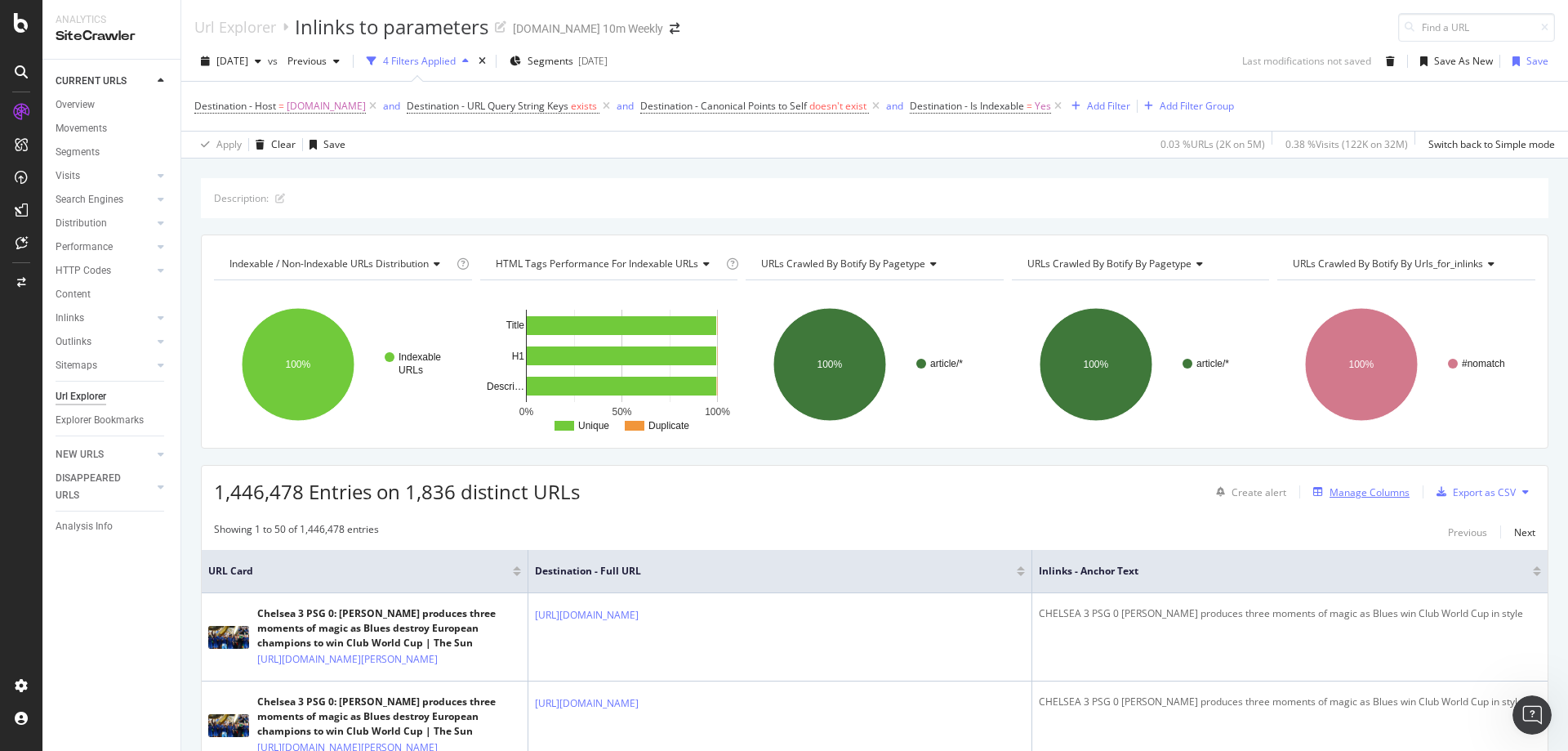 click on "Manage Columns" at bounding box center (1370, 492) 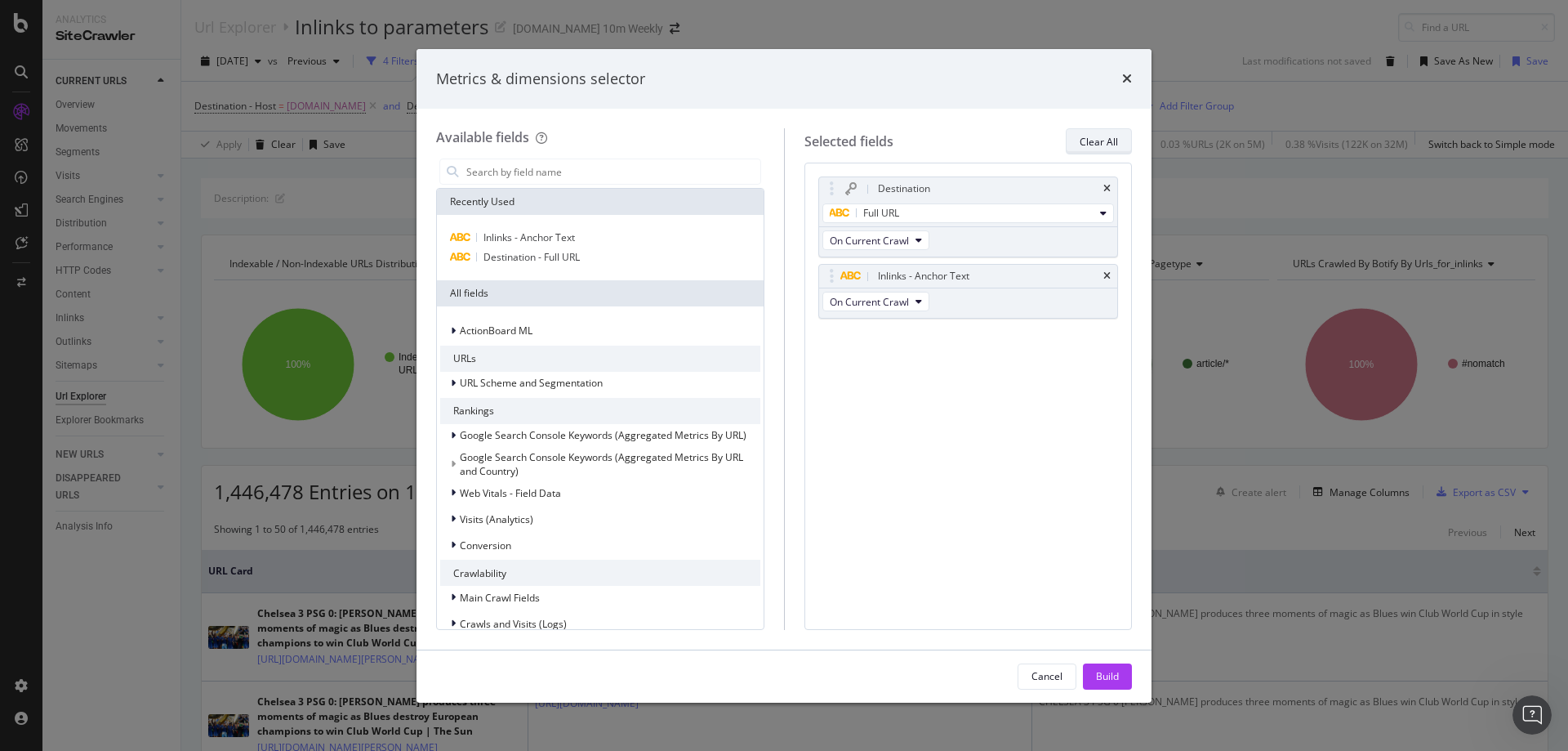 click on "Clear All" at bounding box center (1098, 141) 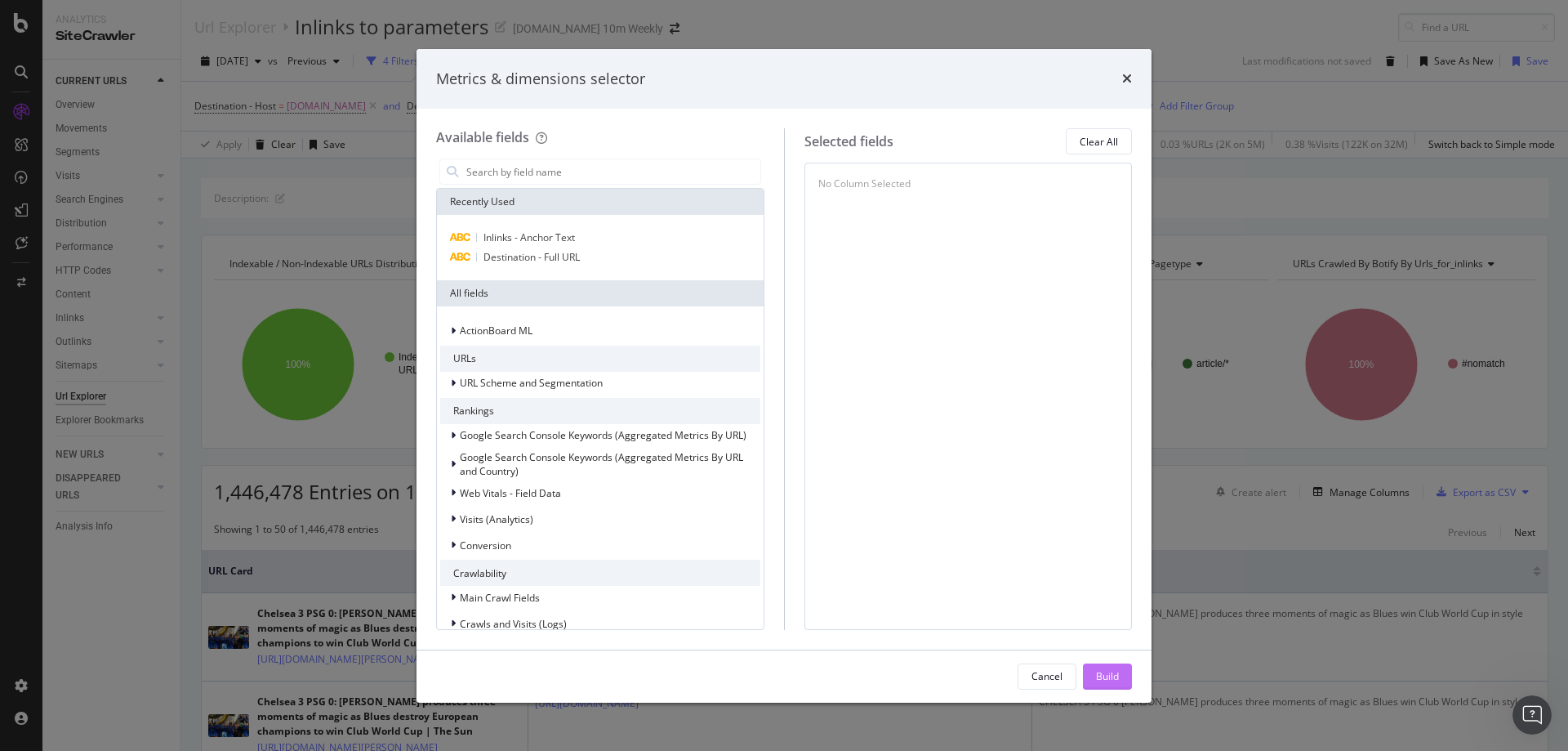 click on "Build" at bounding box center (1107, 676) 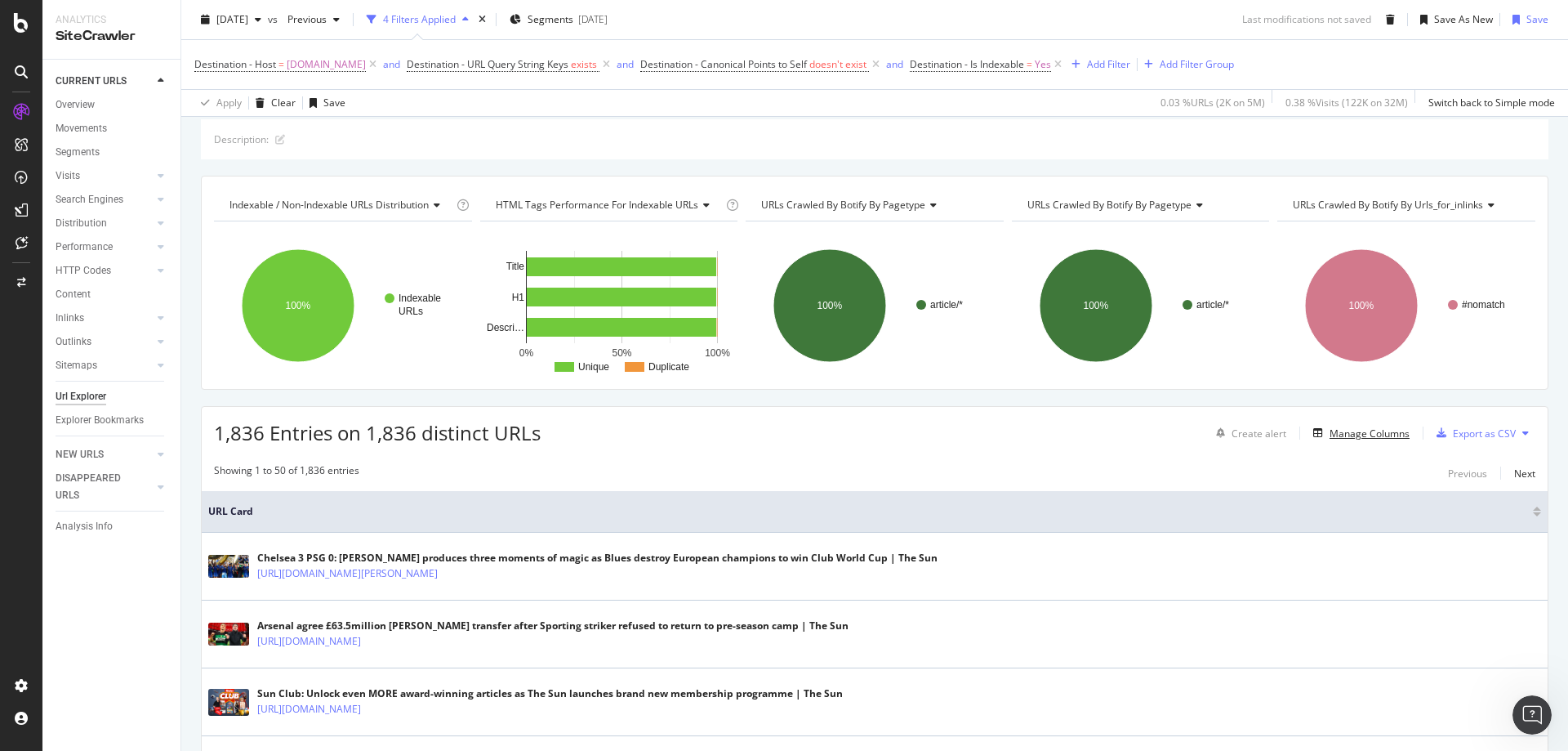 scroll, scrollTop: 82, scrollLeft: 0, axis: vertical 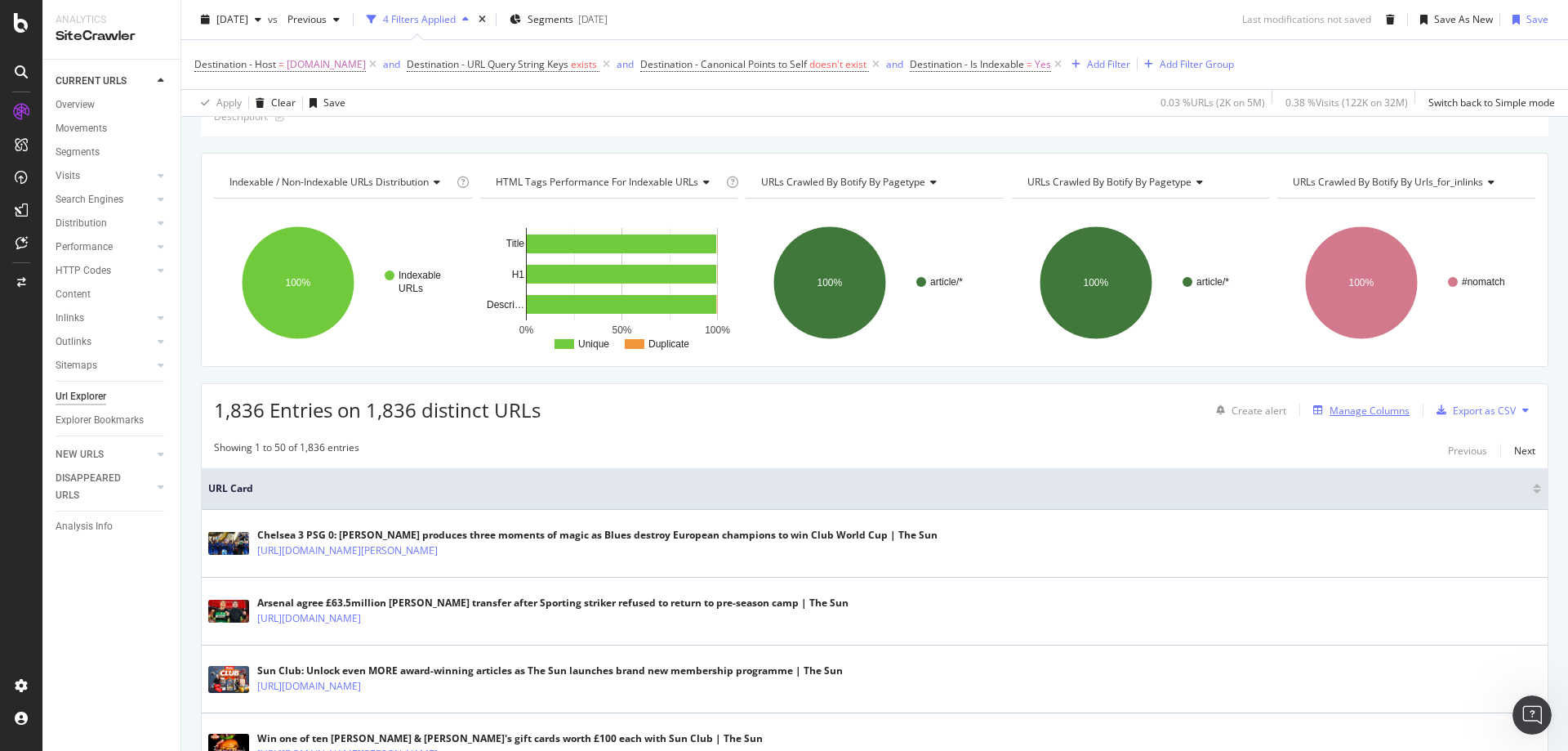 click on "Manage Columns" at bounding box center (1370, 410) 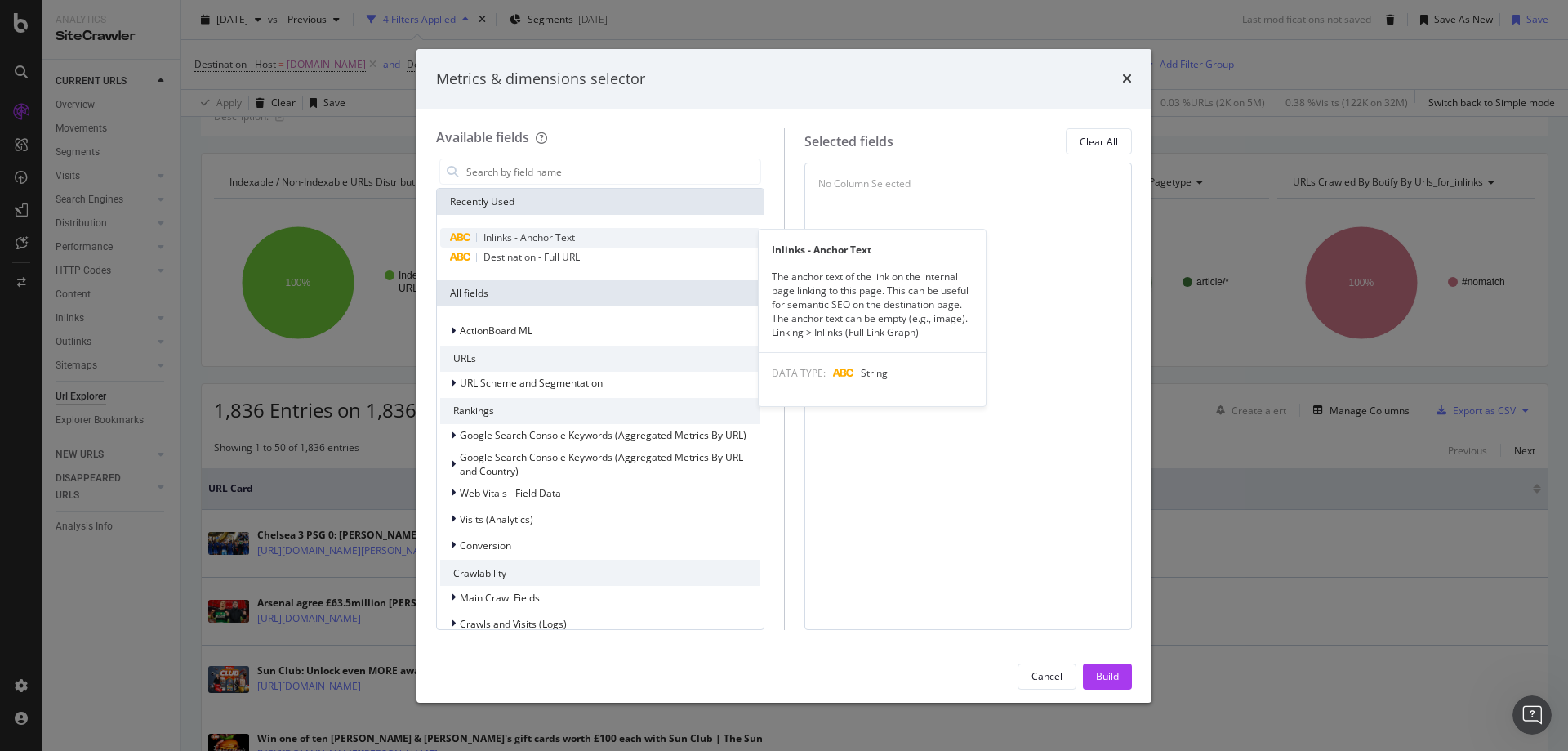 click on "Inlinks - Anchor Text" at bounding box center (529, 237) 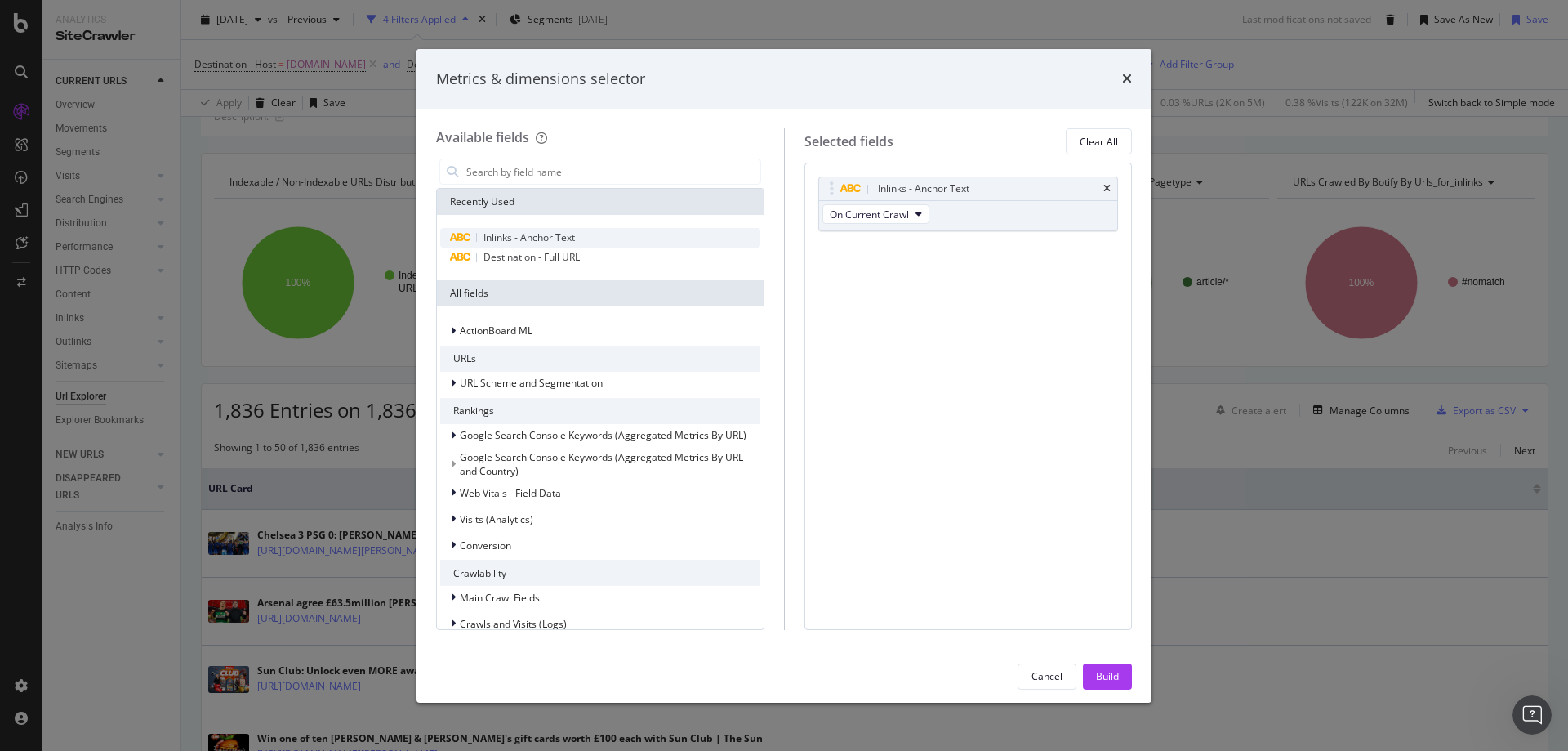 click on "Inlinks - Anchor Text" at bounding box center [529, 237] 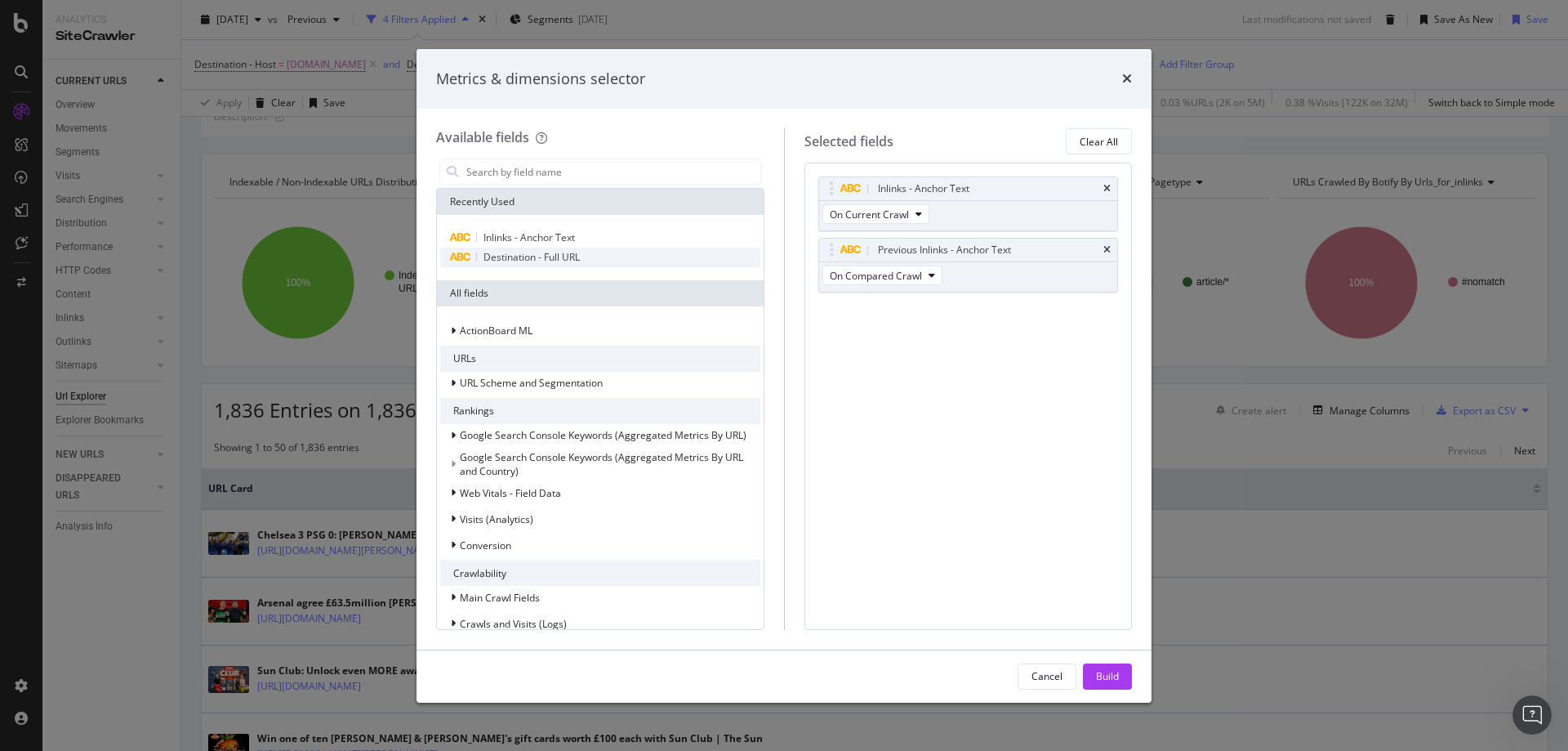 click on "Destination - Full URL" at bounding box center [532, 257] 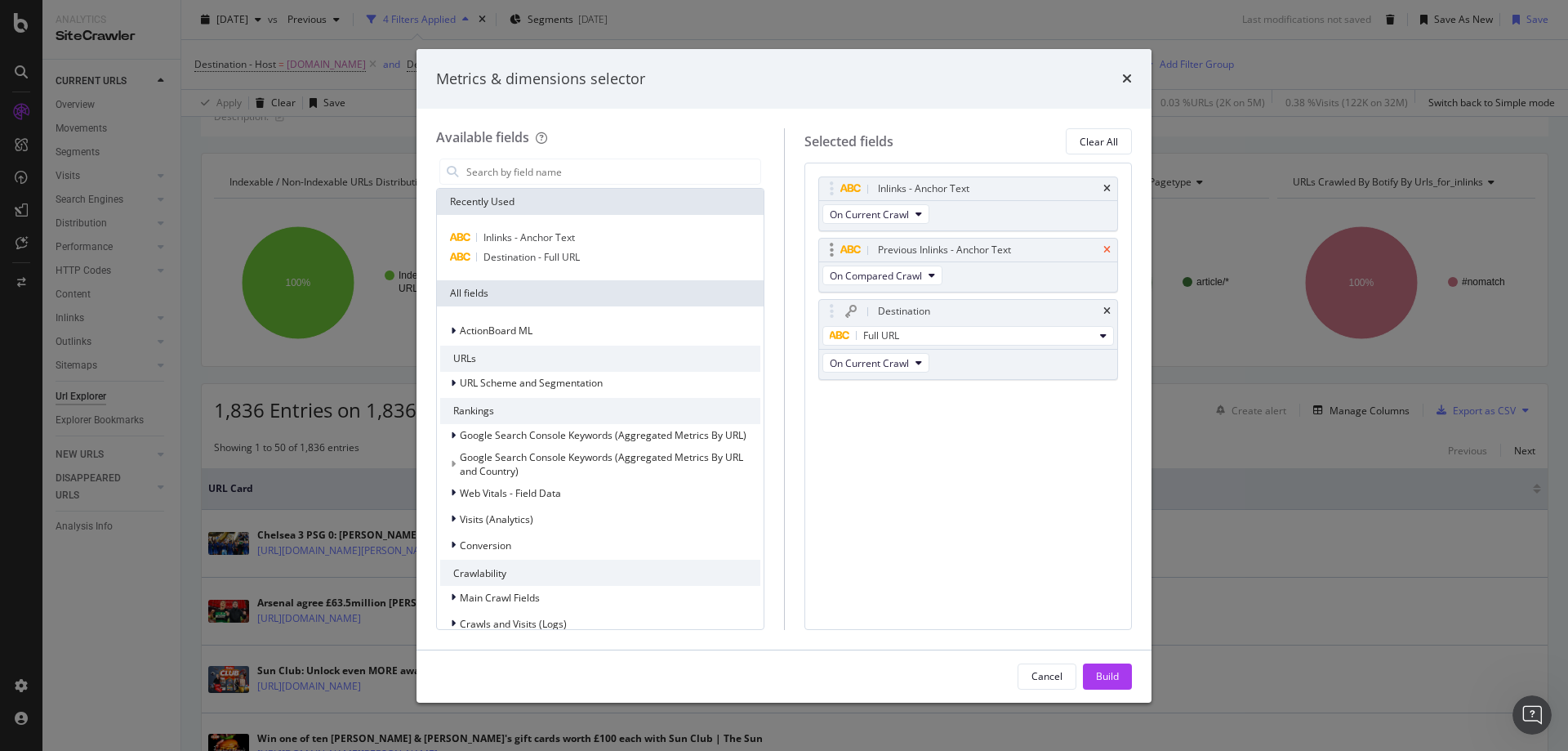 click at bounding box center [1107, 250] 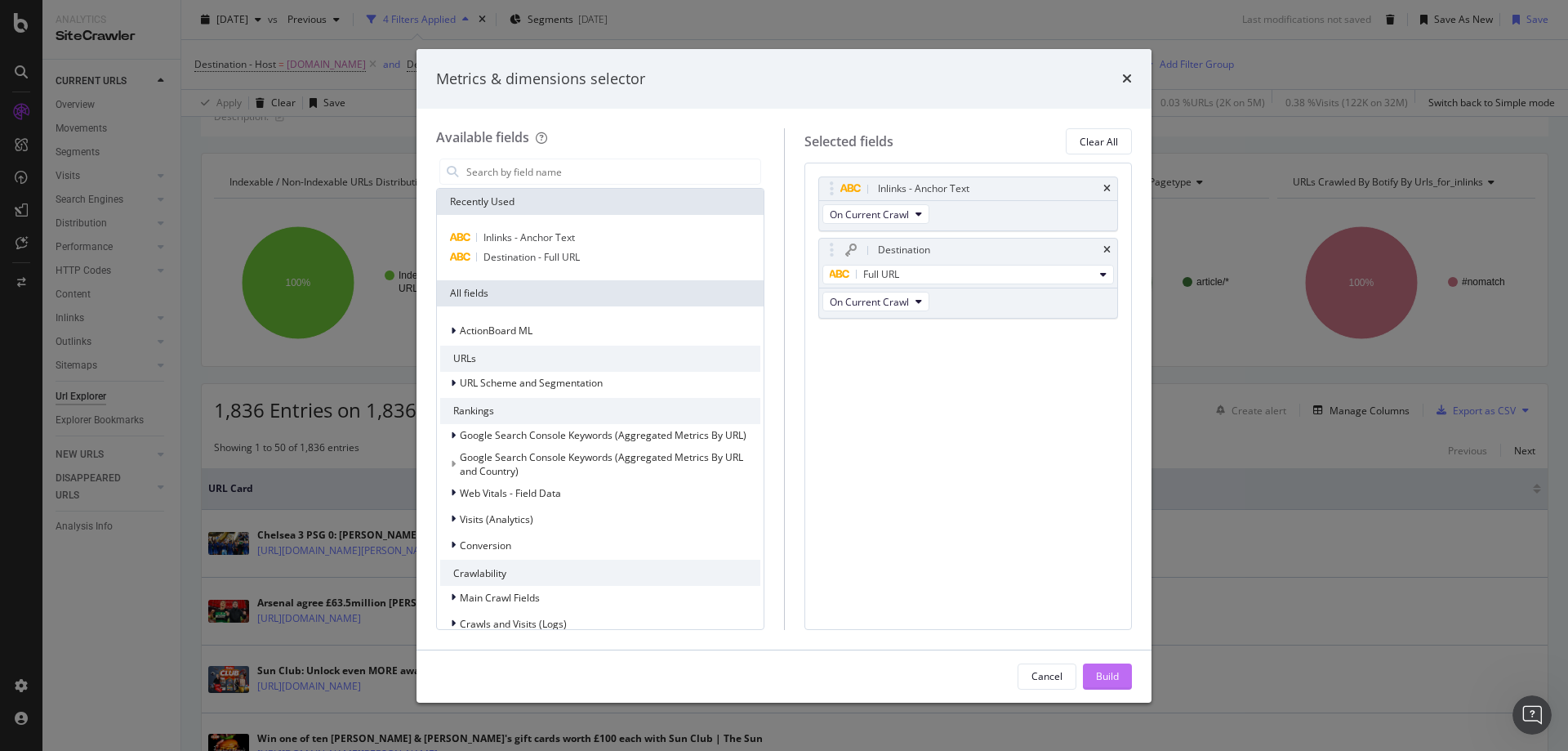 click on "Build" at bounding box center [1107, 676] 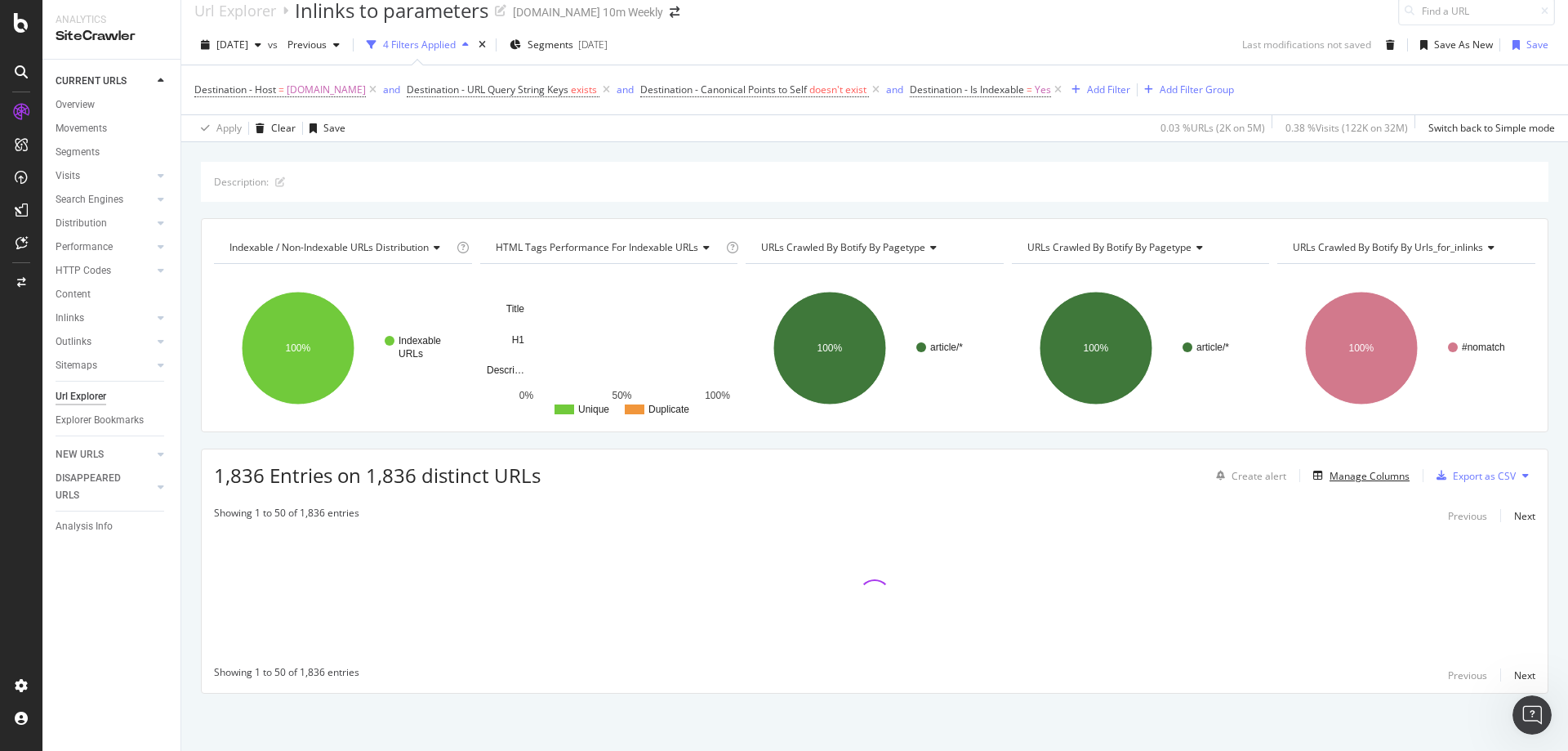 scroll, scrollTop: 16, scrollLeft: 0, axis: vertical 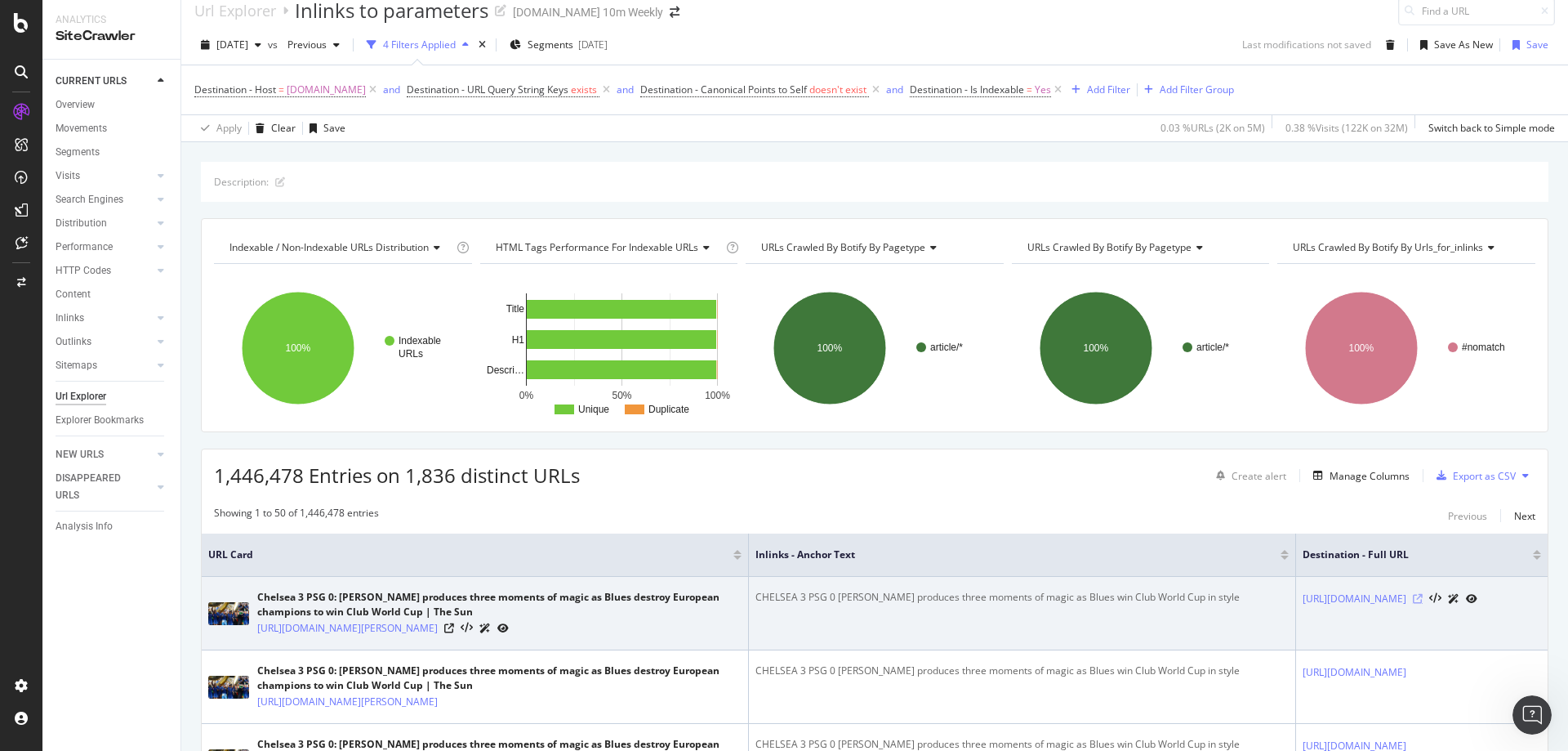 click at bounding box center [1418, 599] 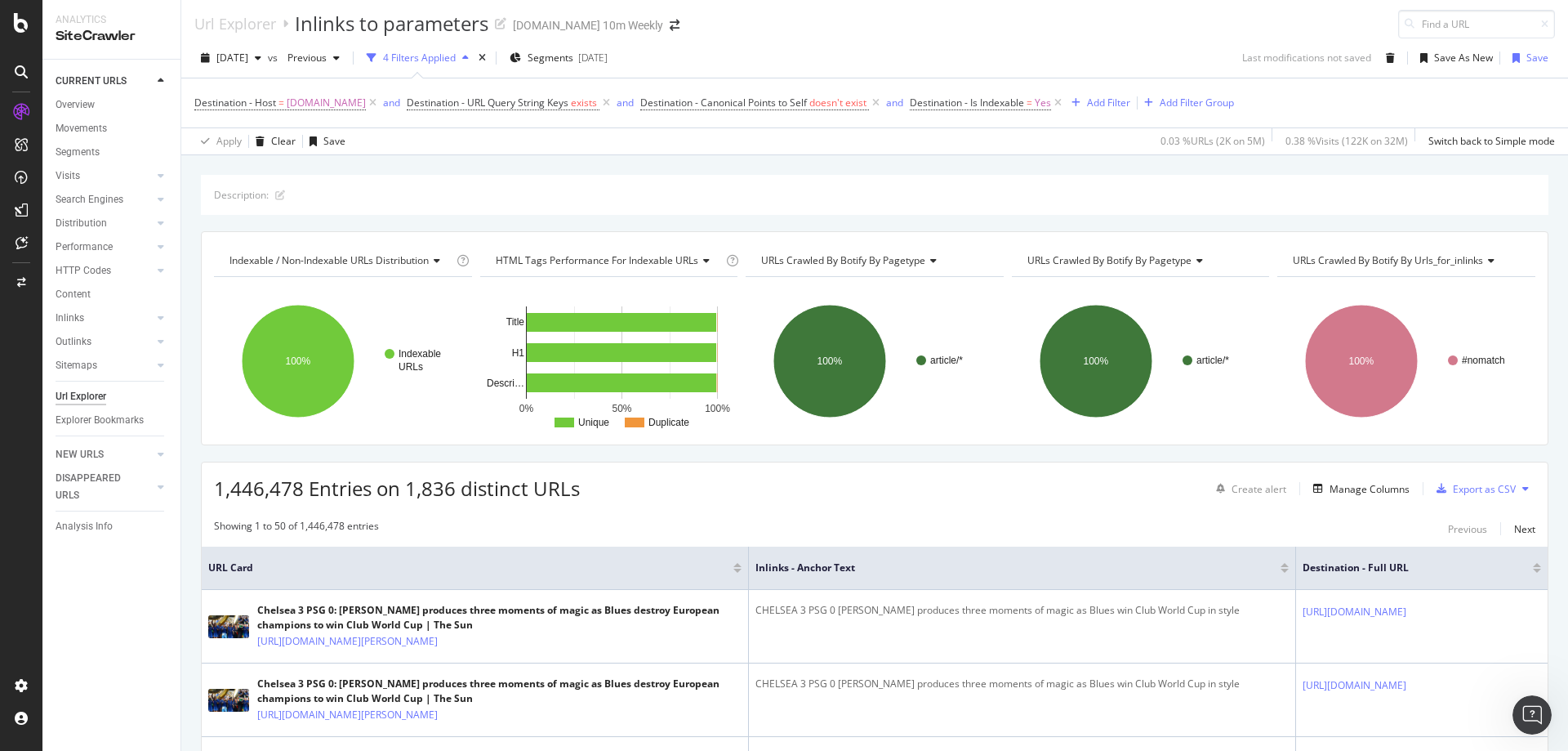 scroll, scrollTop: 0, scrollLeft: 0, axis: both 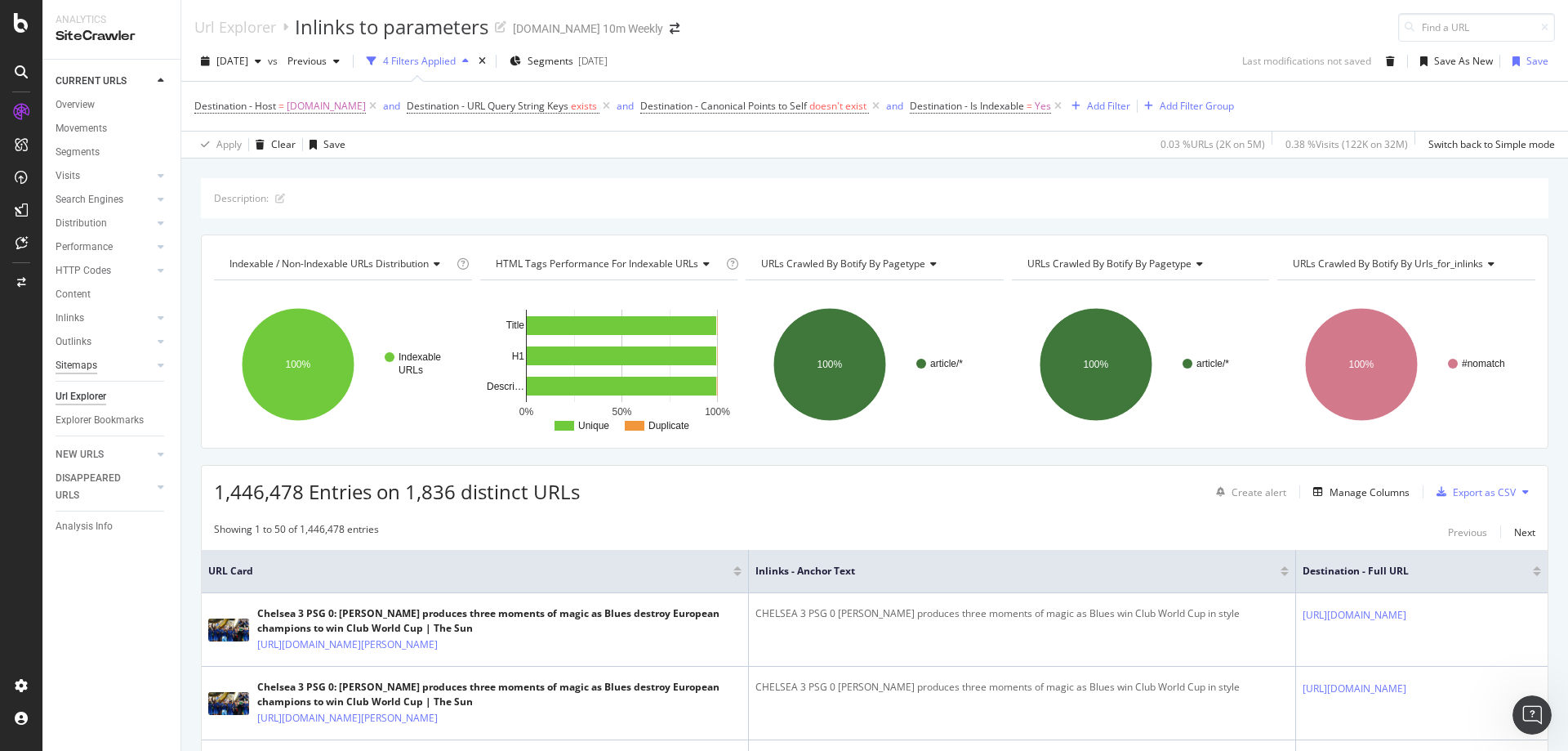 click on "Sitemaps" at bounding box center (76, 365) 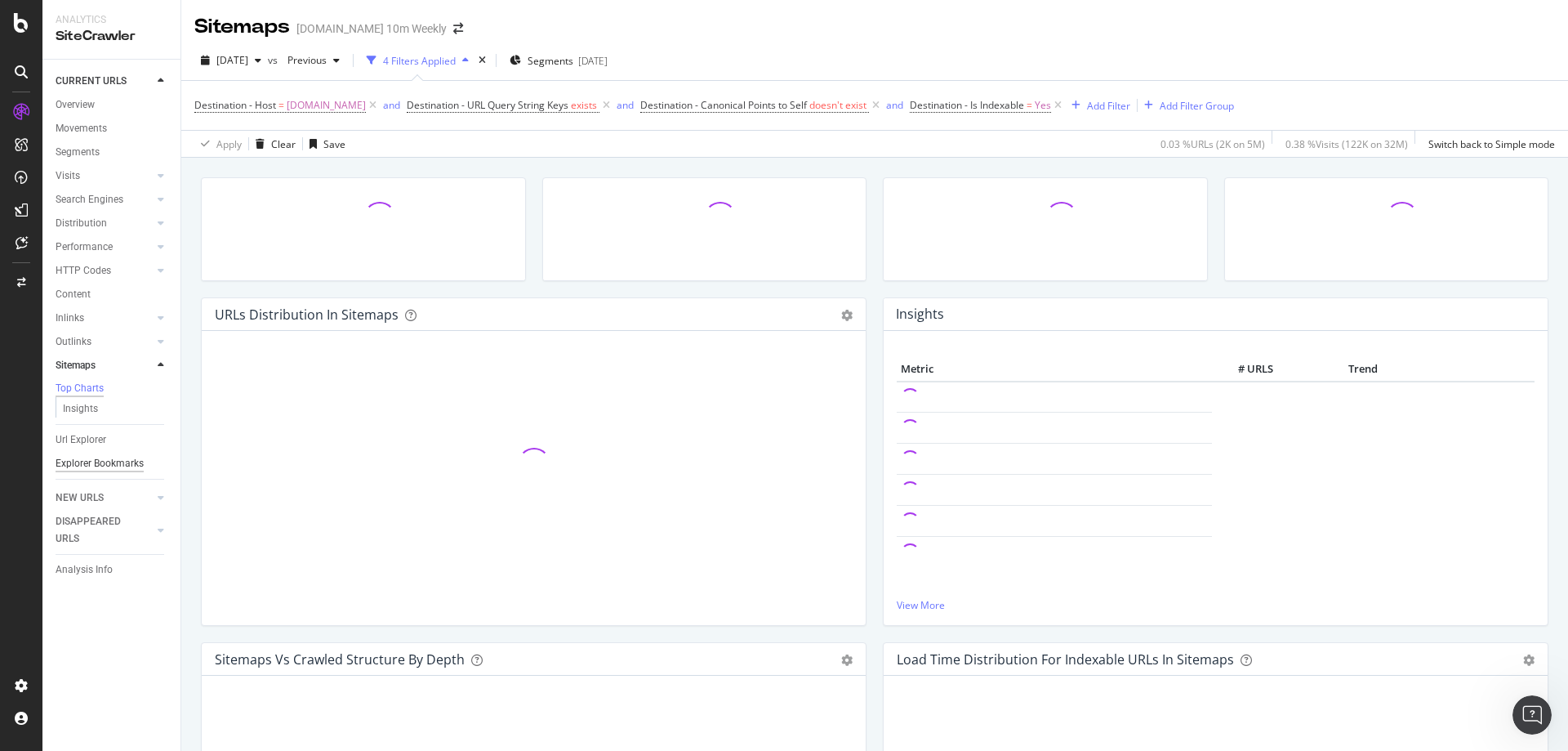 click on "Explorer Bookmarks" at bounding box center [100, 463] 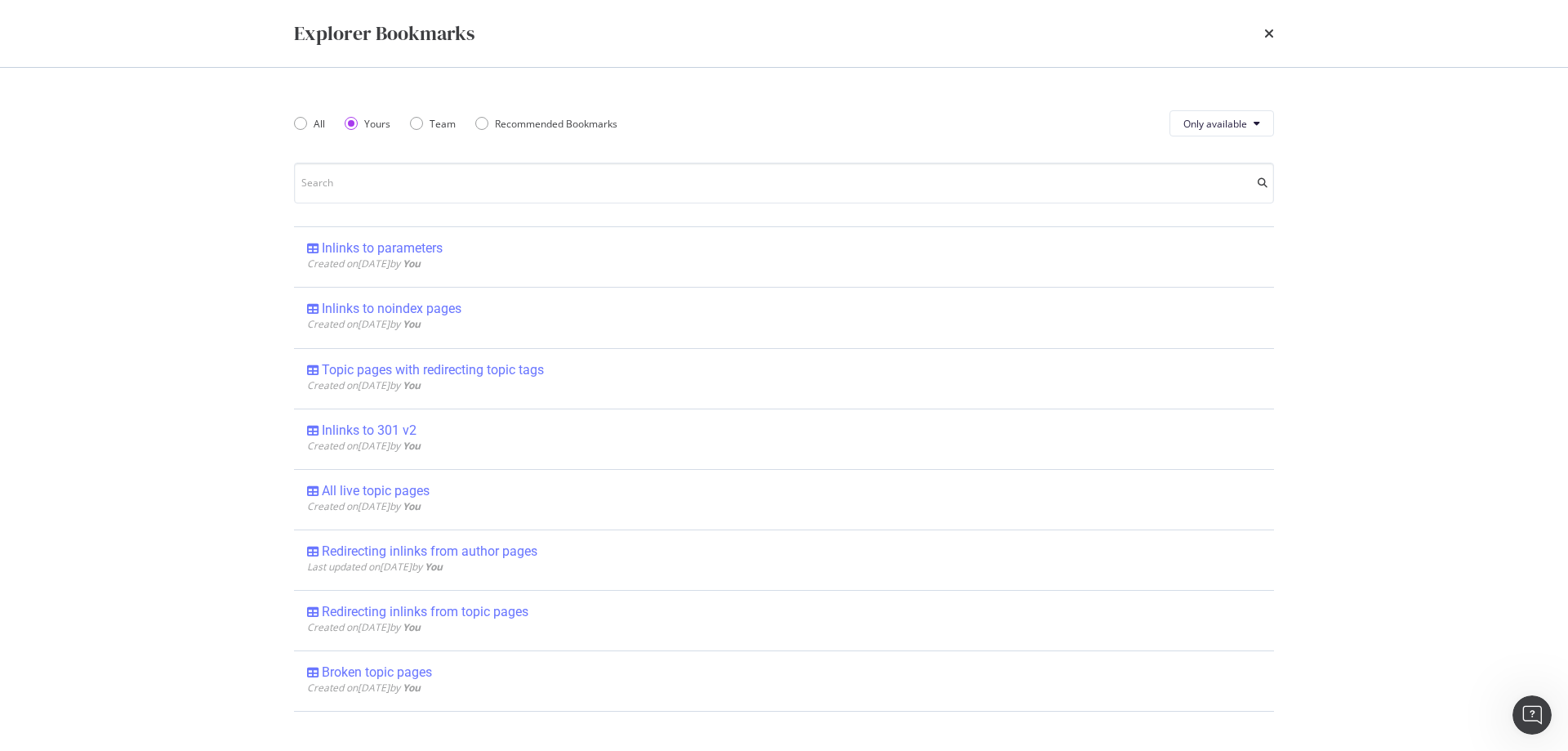click on "Explorer Bookmarks" at bounding box center [784, 34] 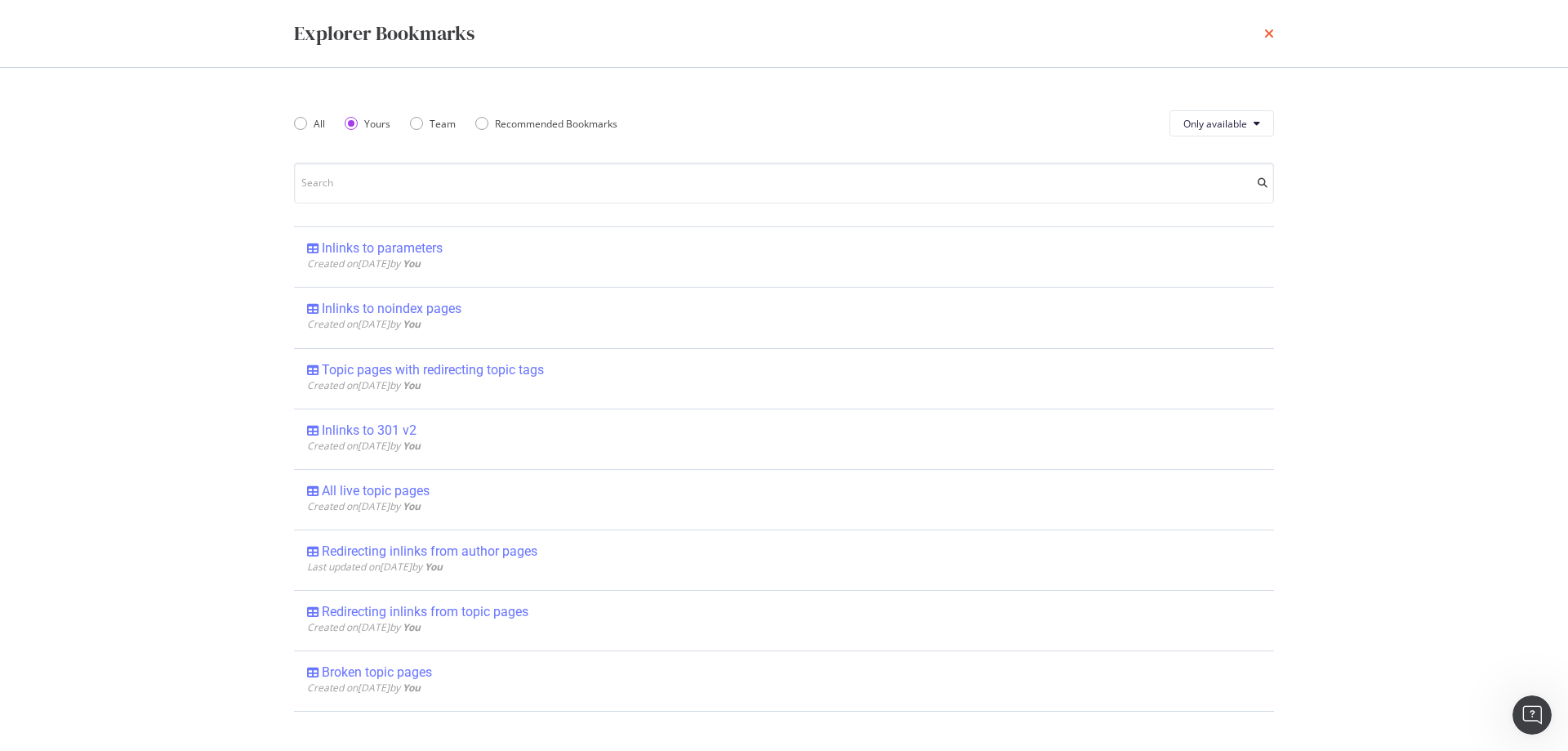 click at bounding box center (1269, 34) 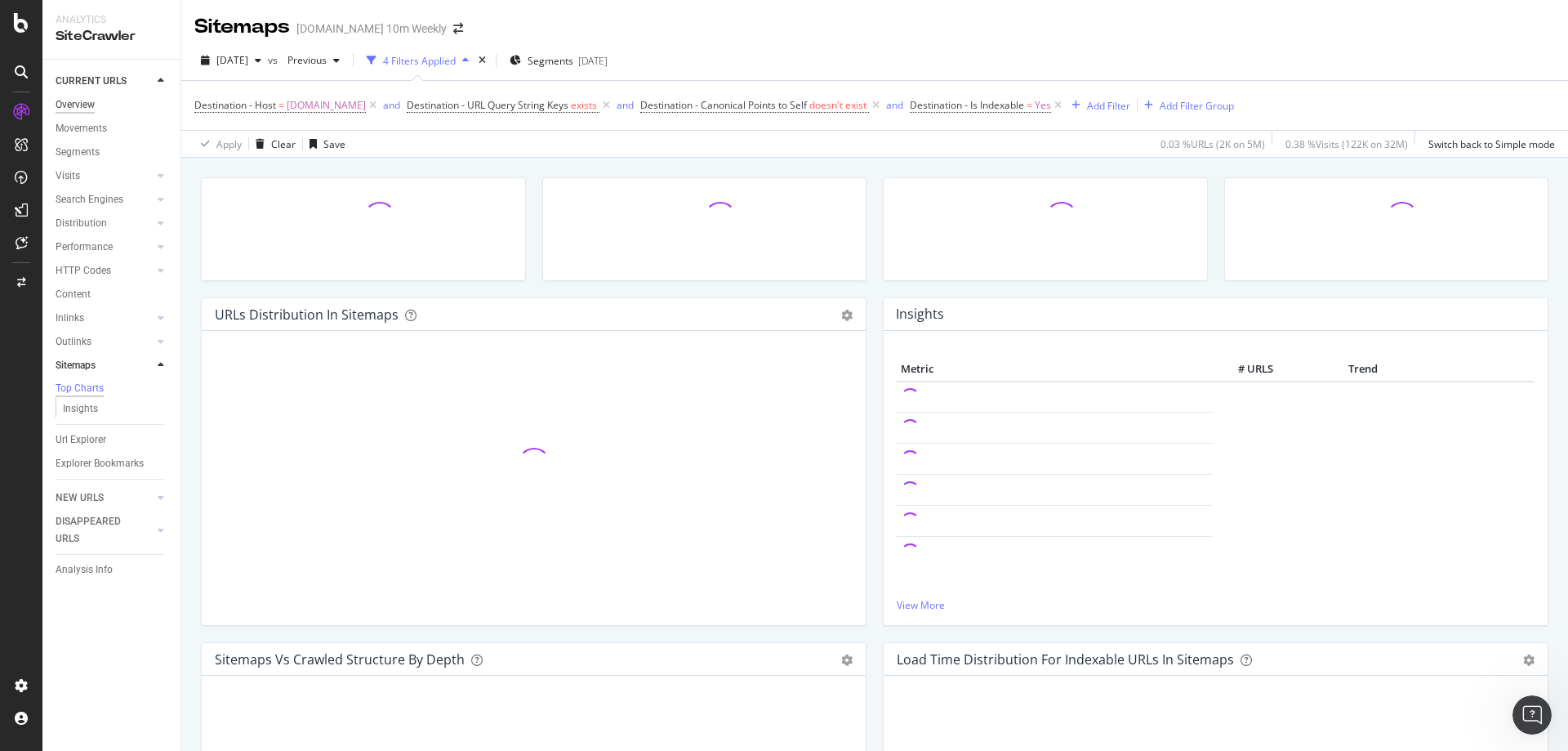 click on "Overview" at bounding box center (75, 105) 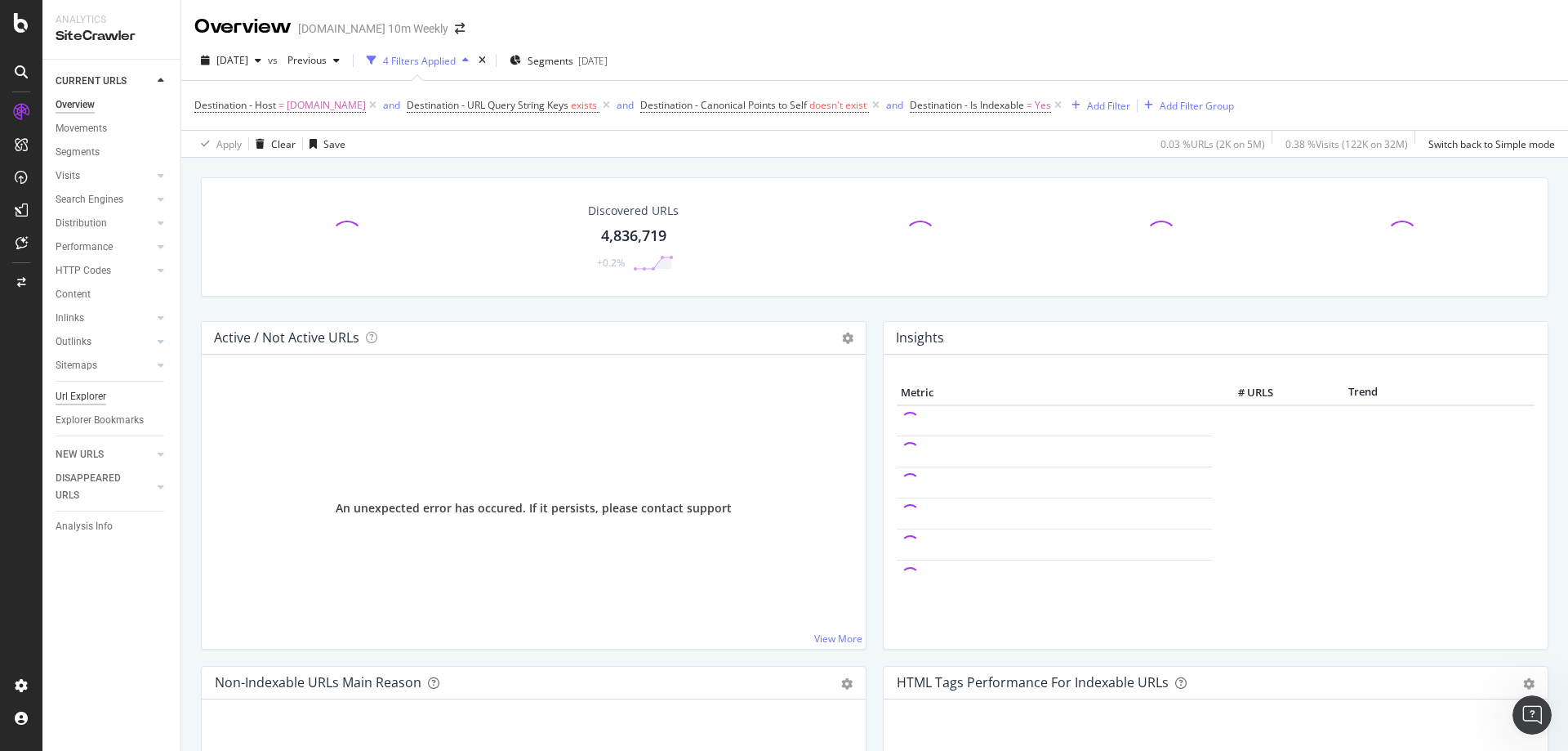 click on "Url Explorer" at bounding box center (81, 396) 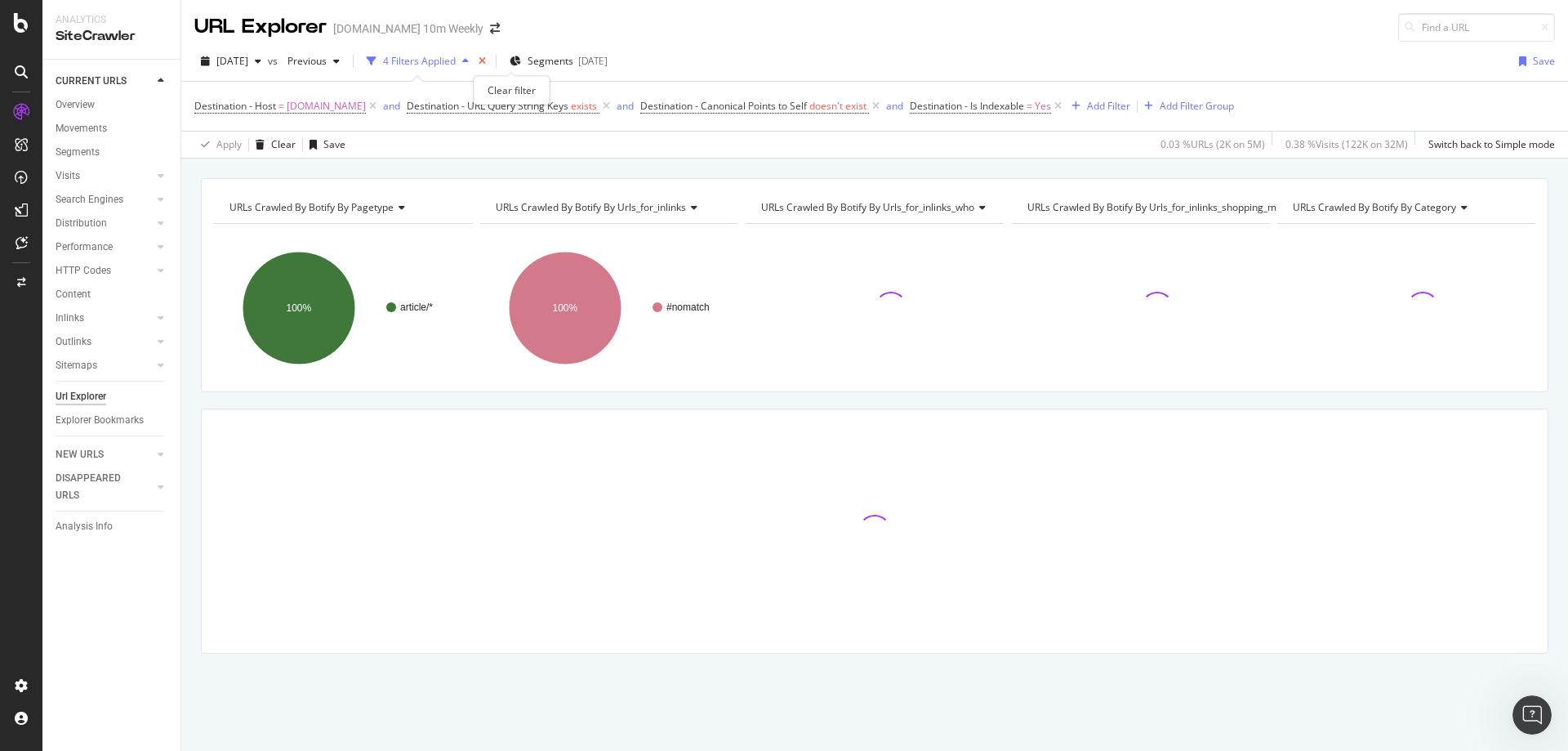 click at bounding box center [482, 61] 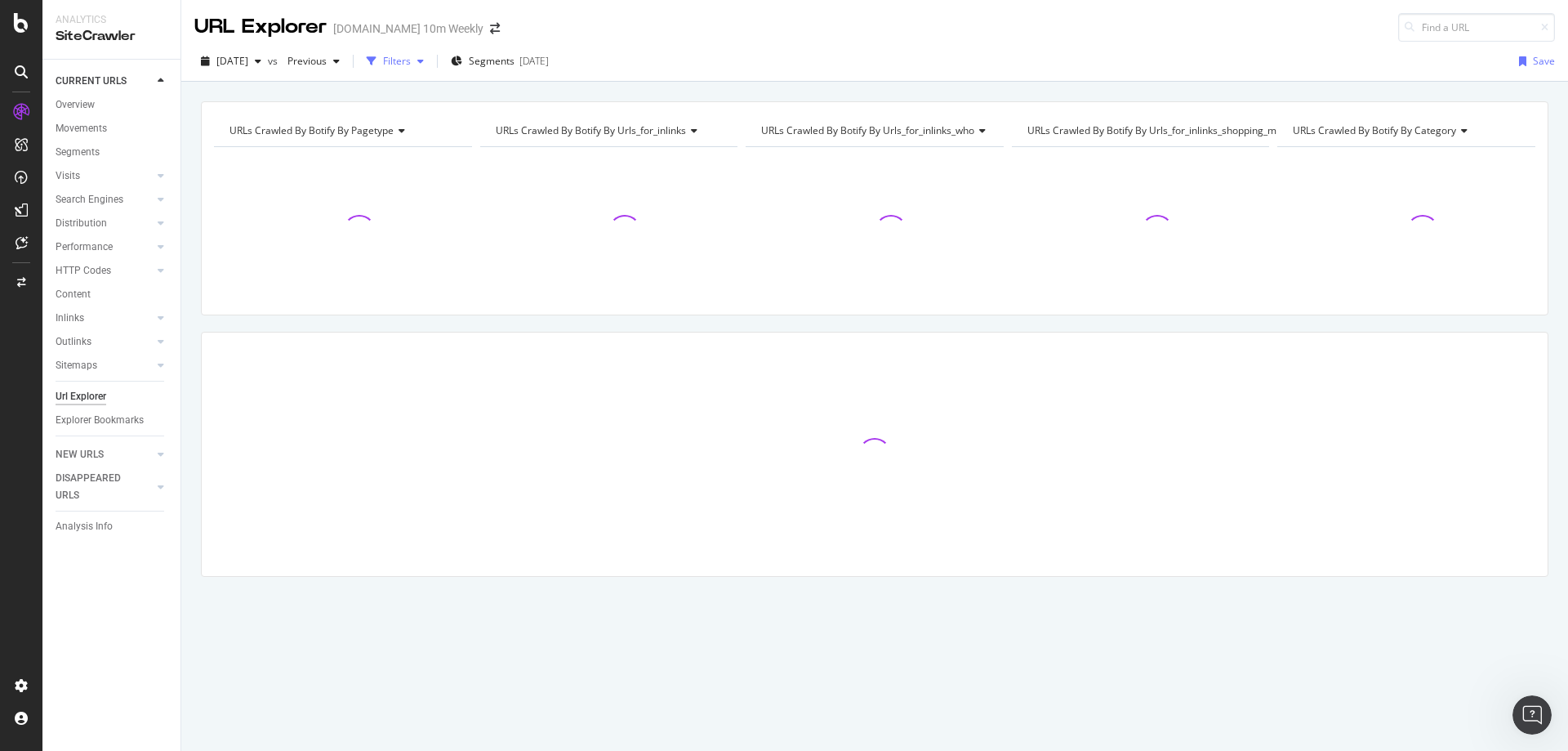 click on "Filters" at bounding box center (397, 60) 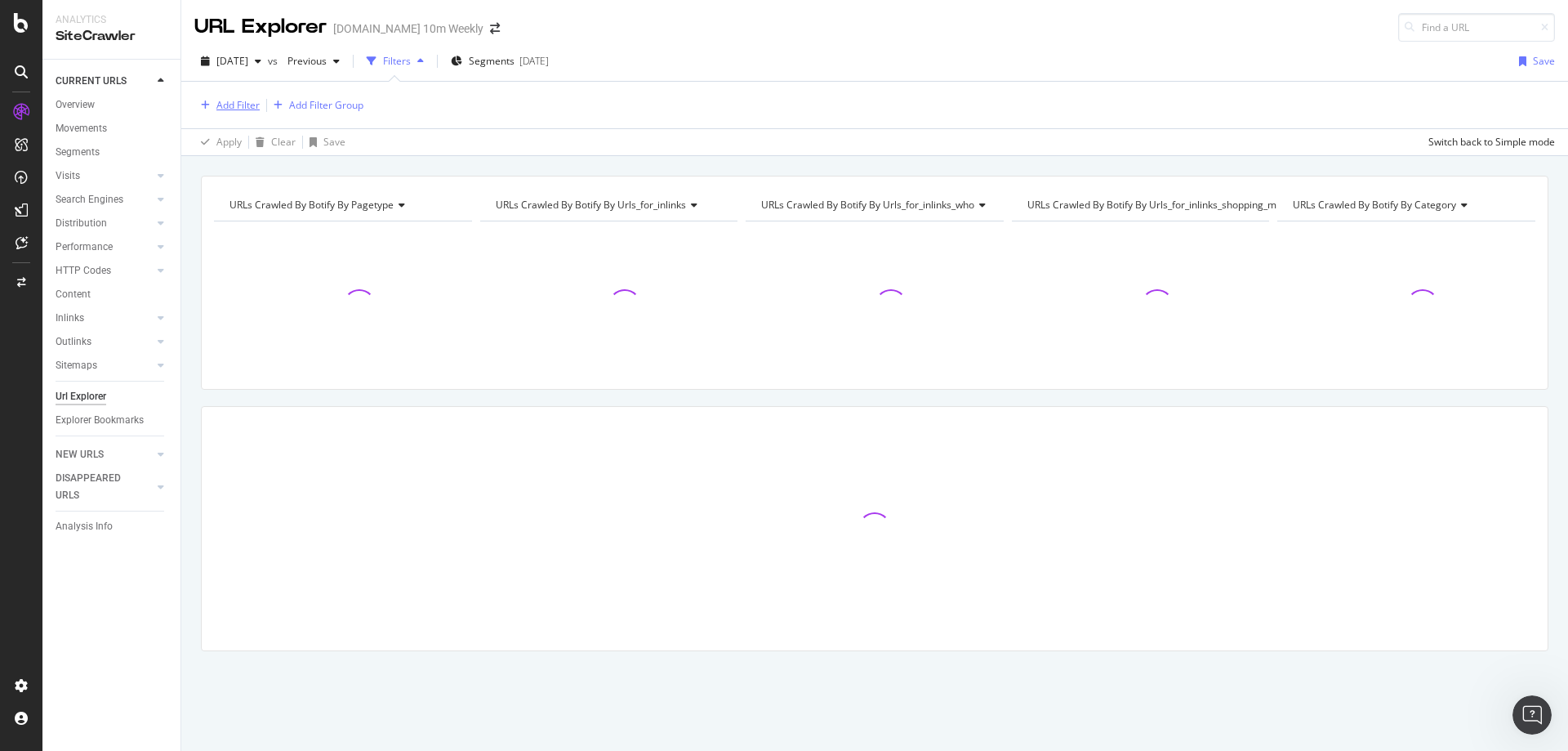 click on "Add Filter" at bounding box center (238, 105) 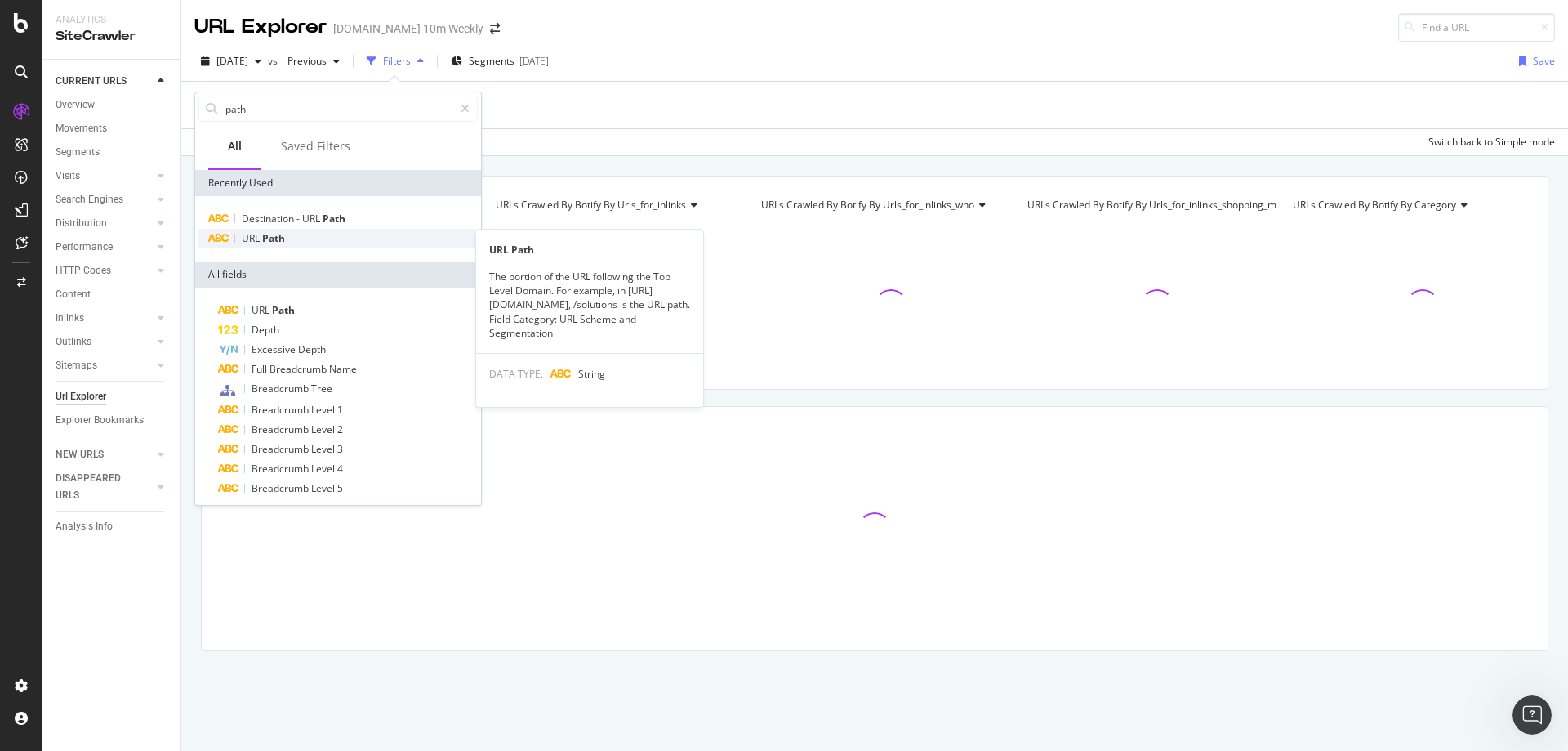 type on "path" 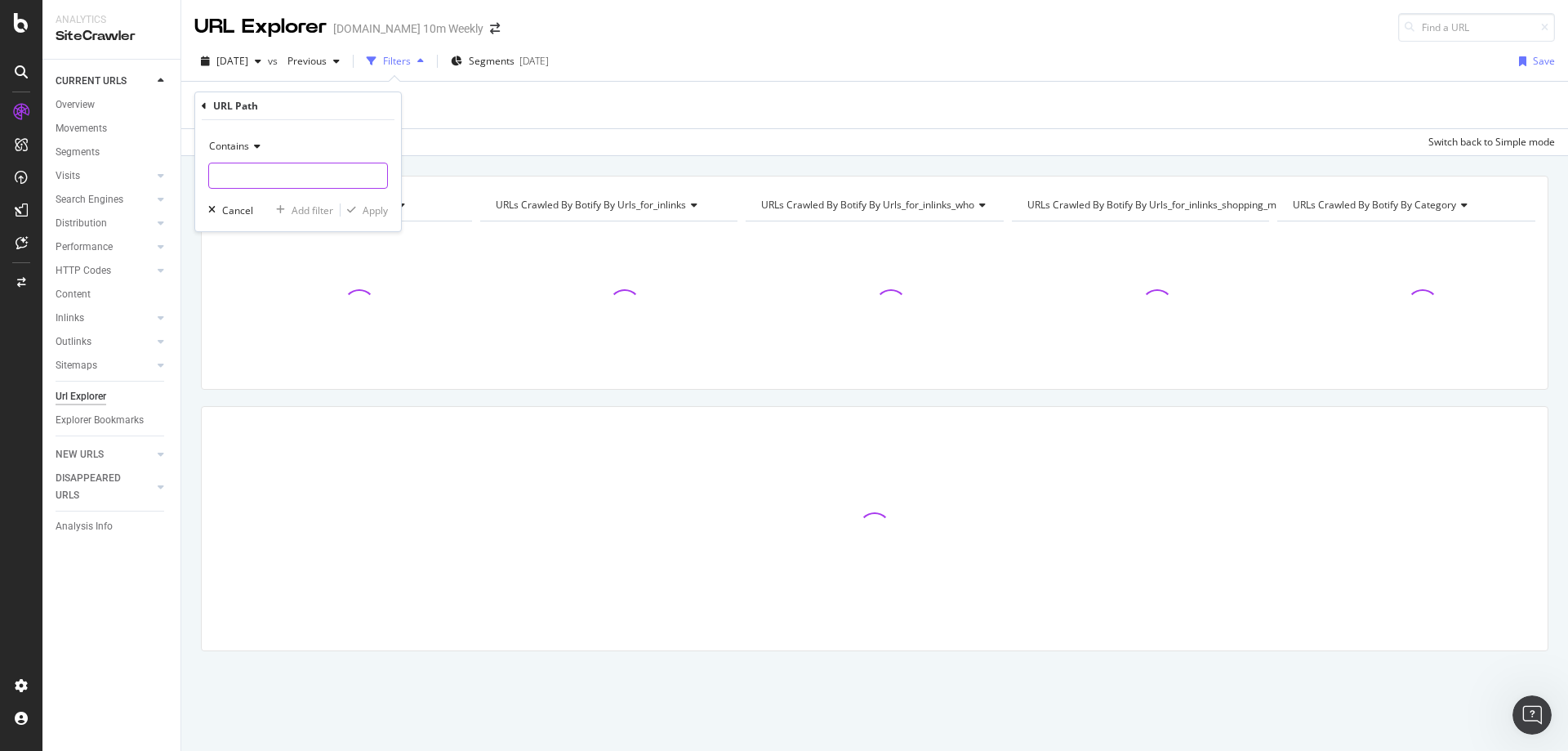 click at bounding box center [298, 176] 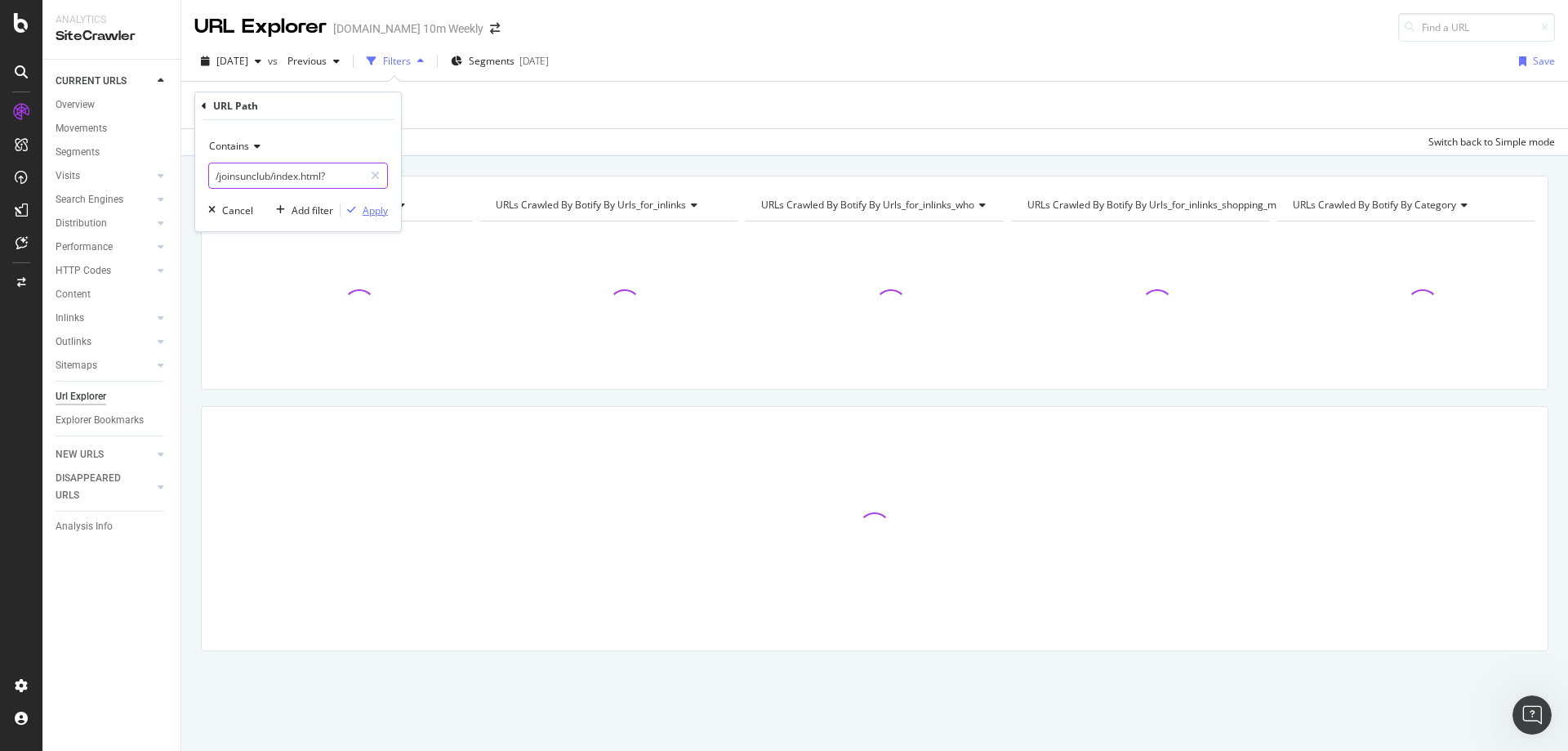 type on "/joinsunclub/index.html?" 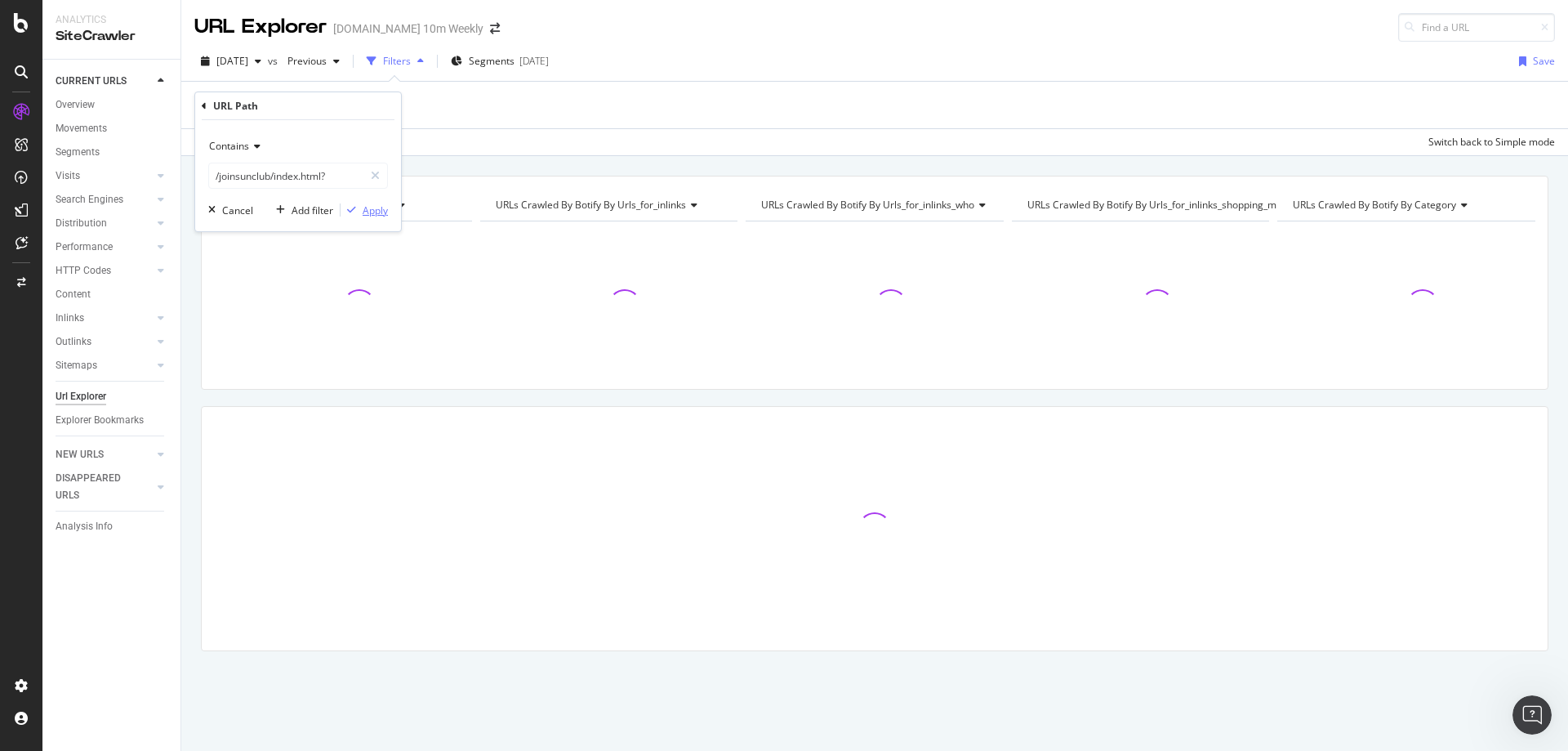 click at bounding box center [351, 210] 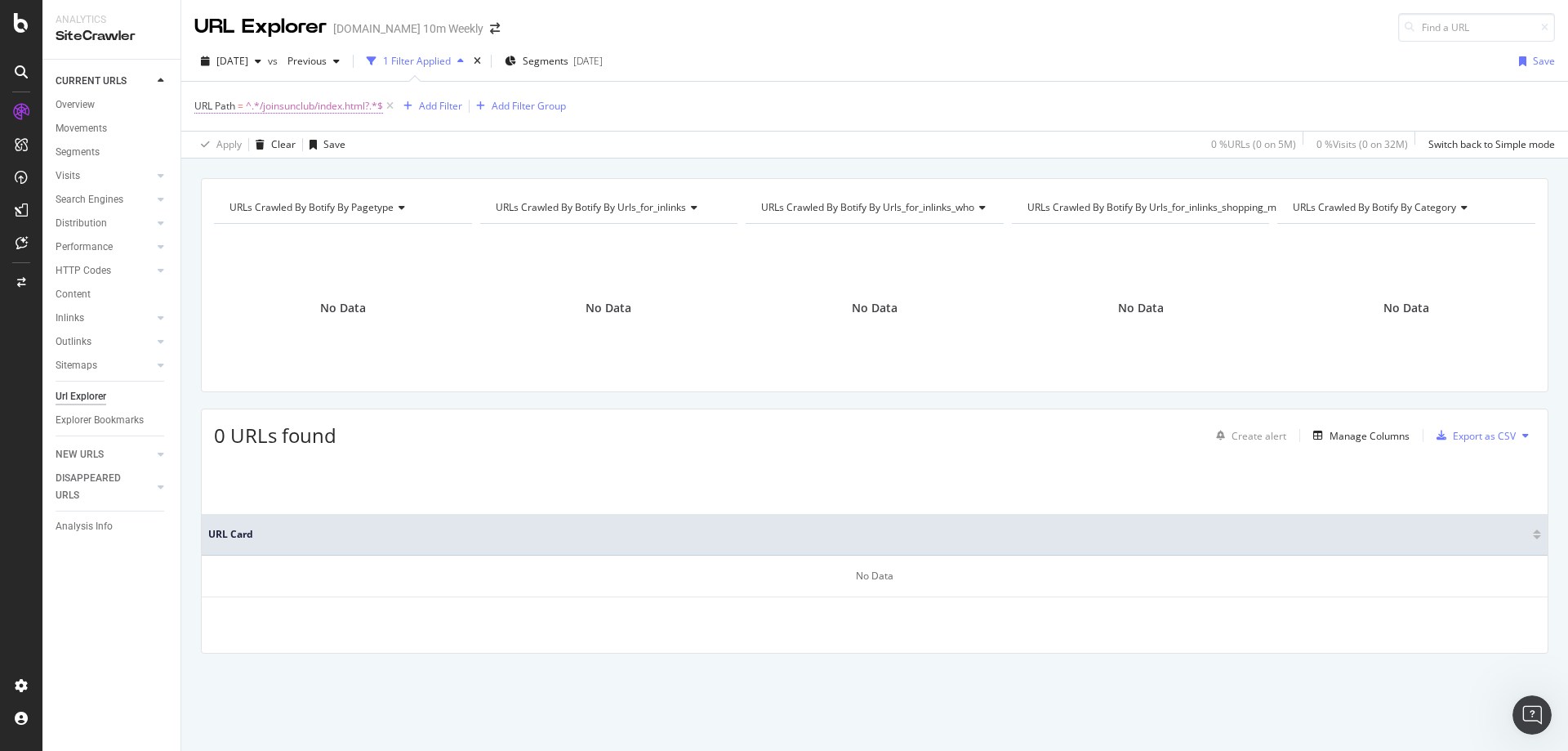 click on "^.*/joinsunclub/index.html?.*$" at bounding box center [314, 106] 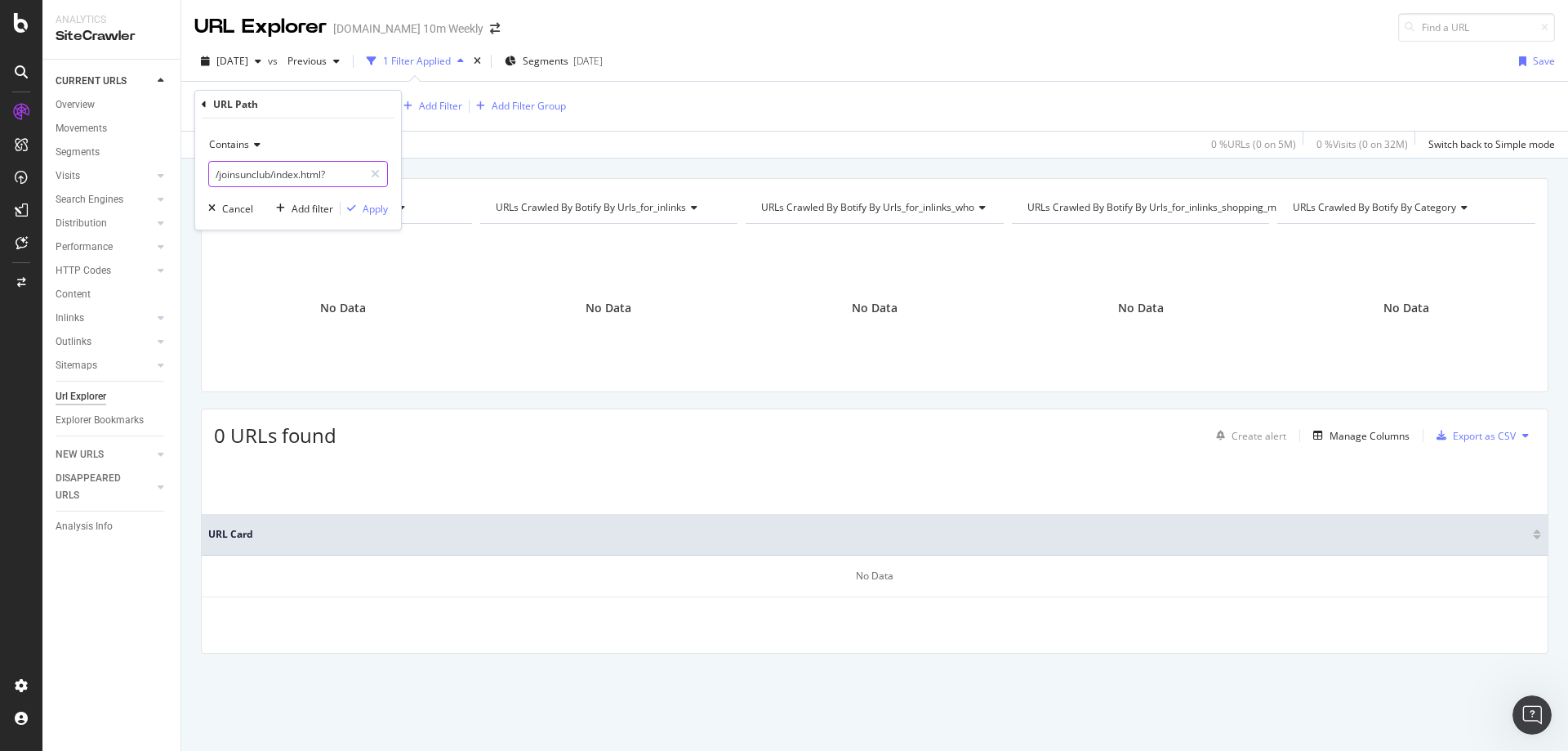 click on "/joinsunclub/index.html?" at bounding box center (286, 174) 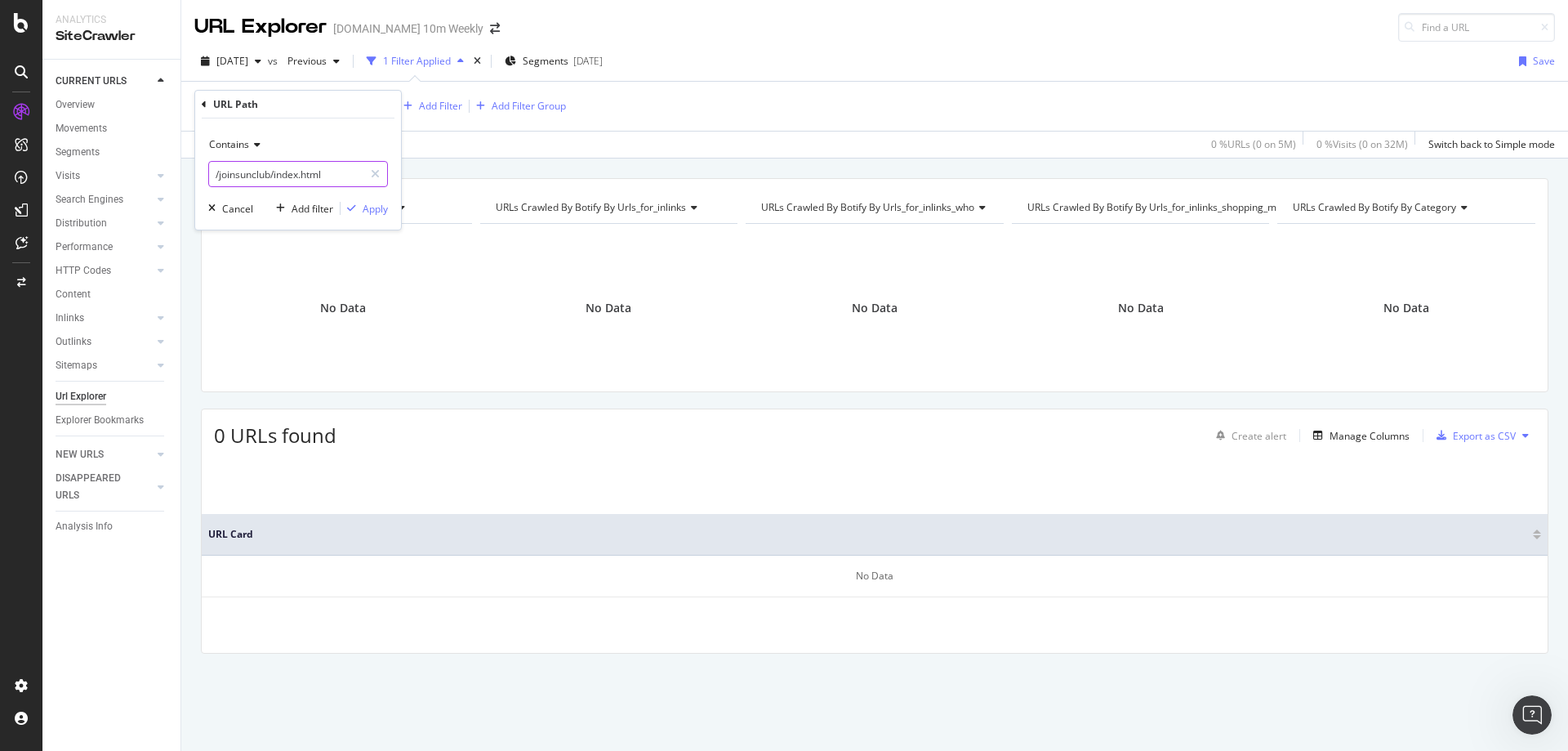 type on "/joinsunclub/index.html" 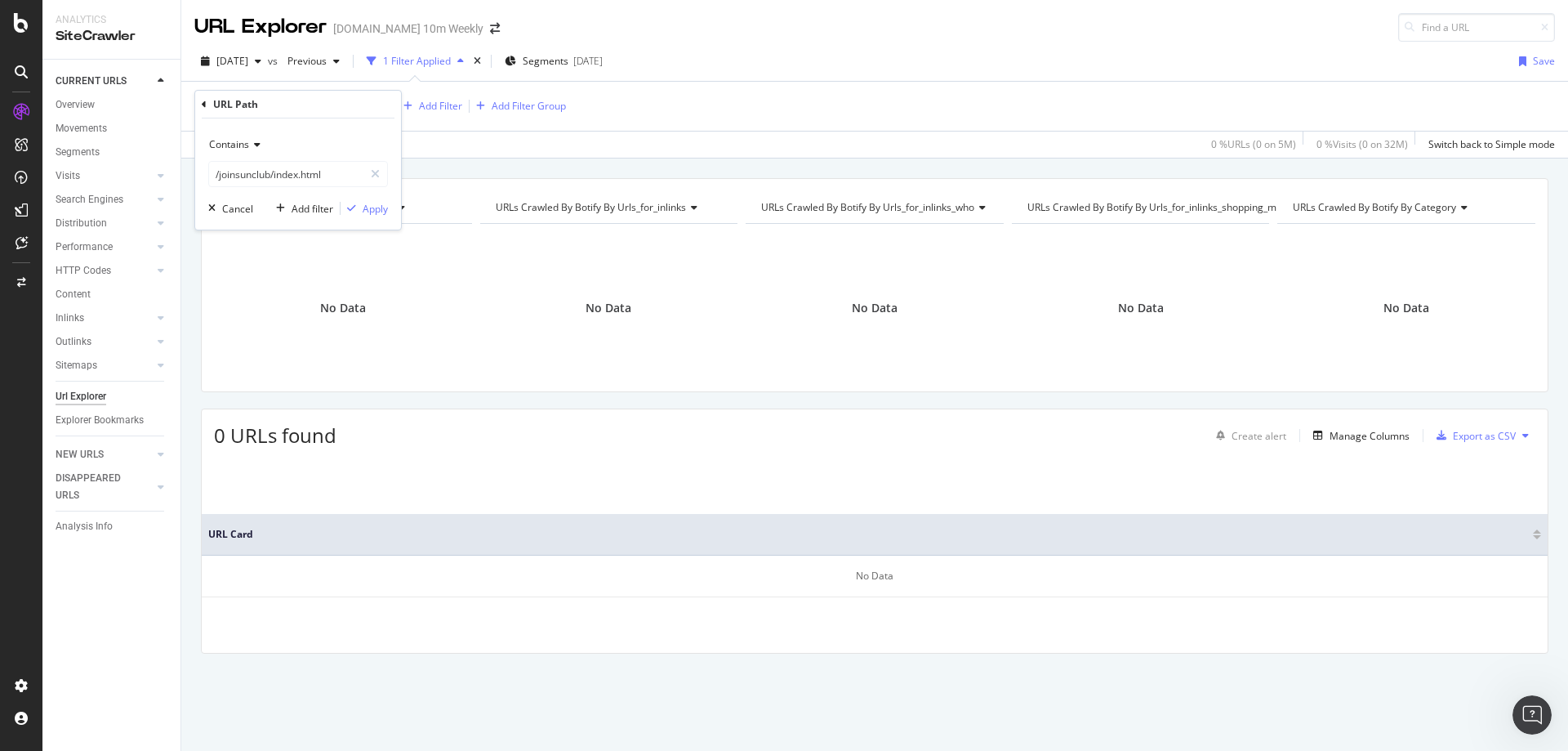 click on "Contains /joinsunclub/index.html Cancel Add filter Apply" at bounding box center (298, 174) 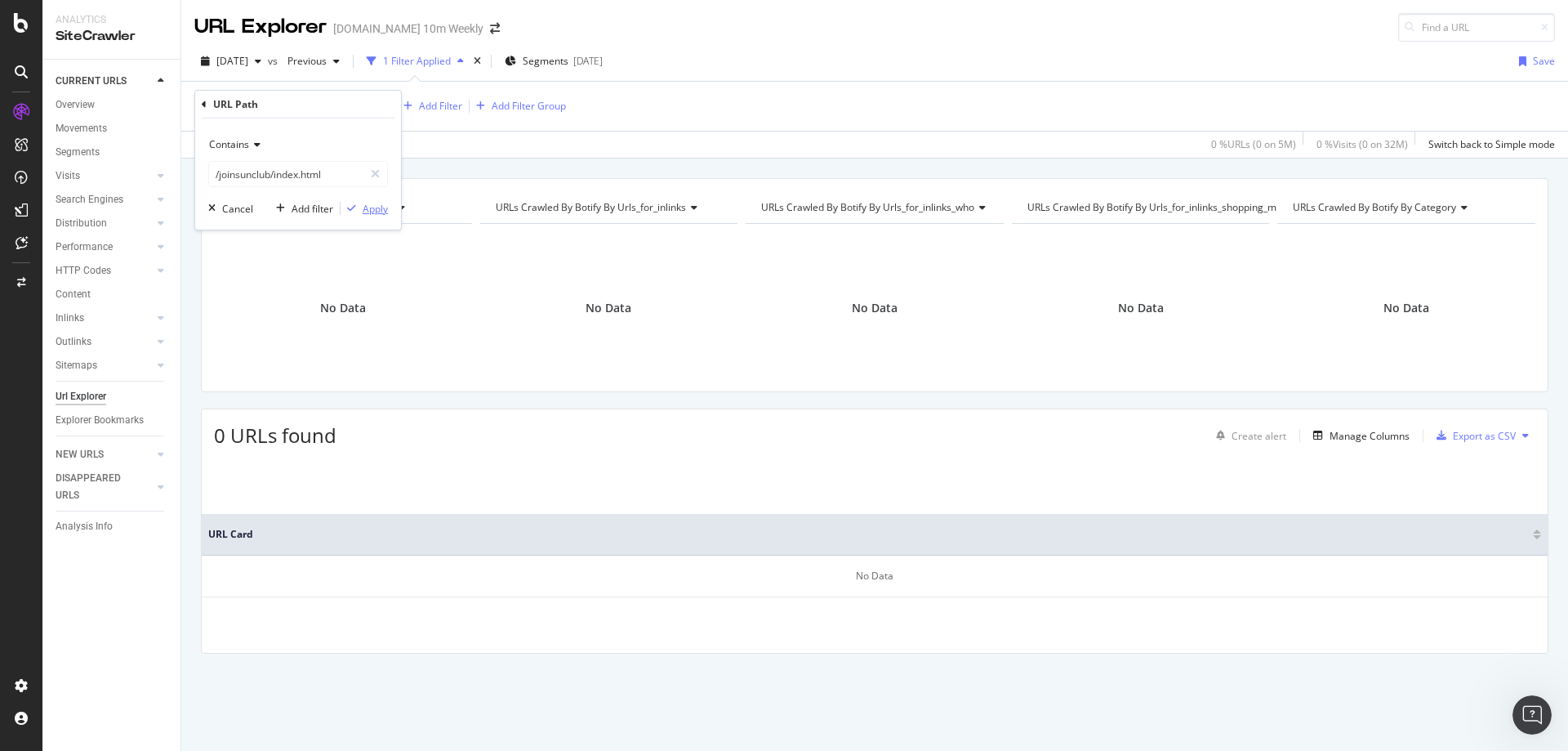 click on "Apply" at bounding box center (375, 208) 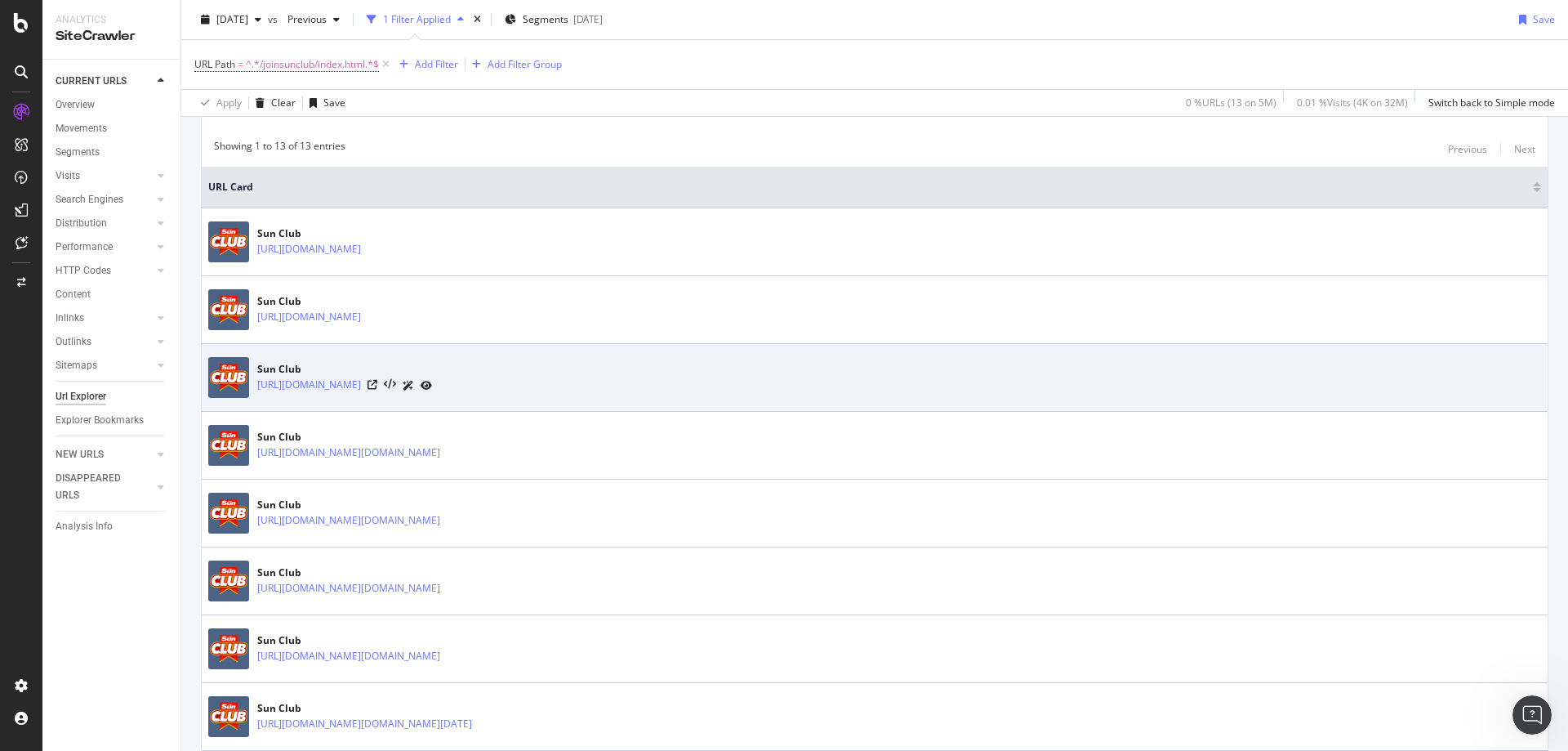 scroll, scrollTop: 409, scrollLeft: 0, axis: vertical 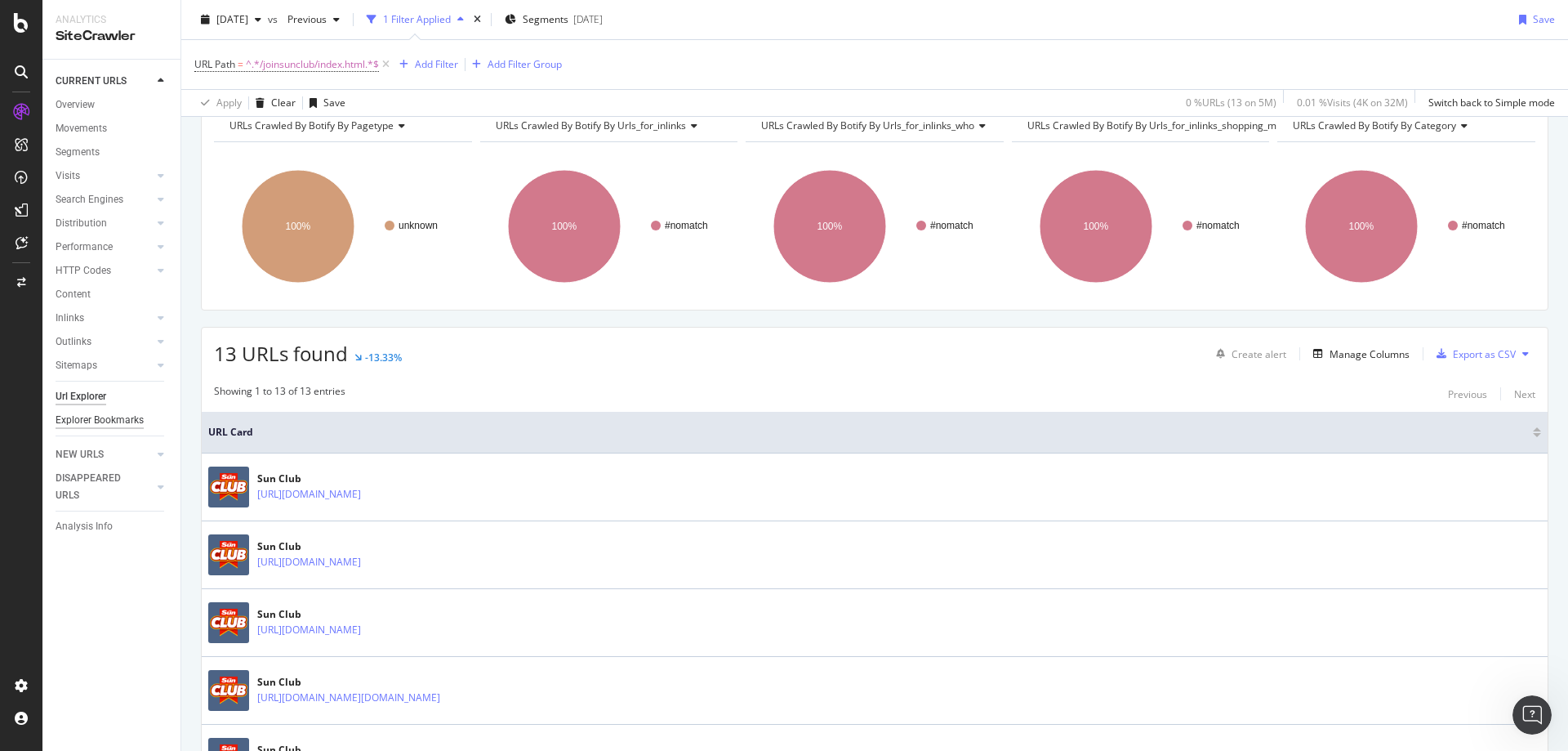 click on "Explorer Bookmarks" at bounding box center [100, 420] 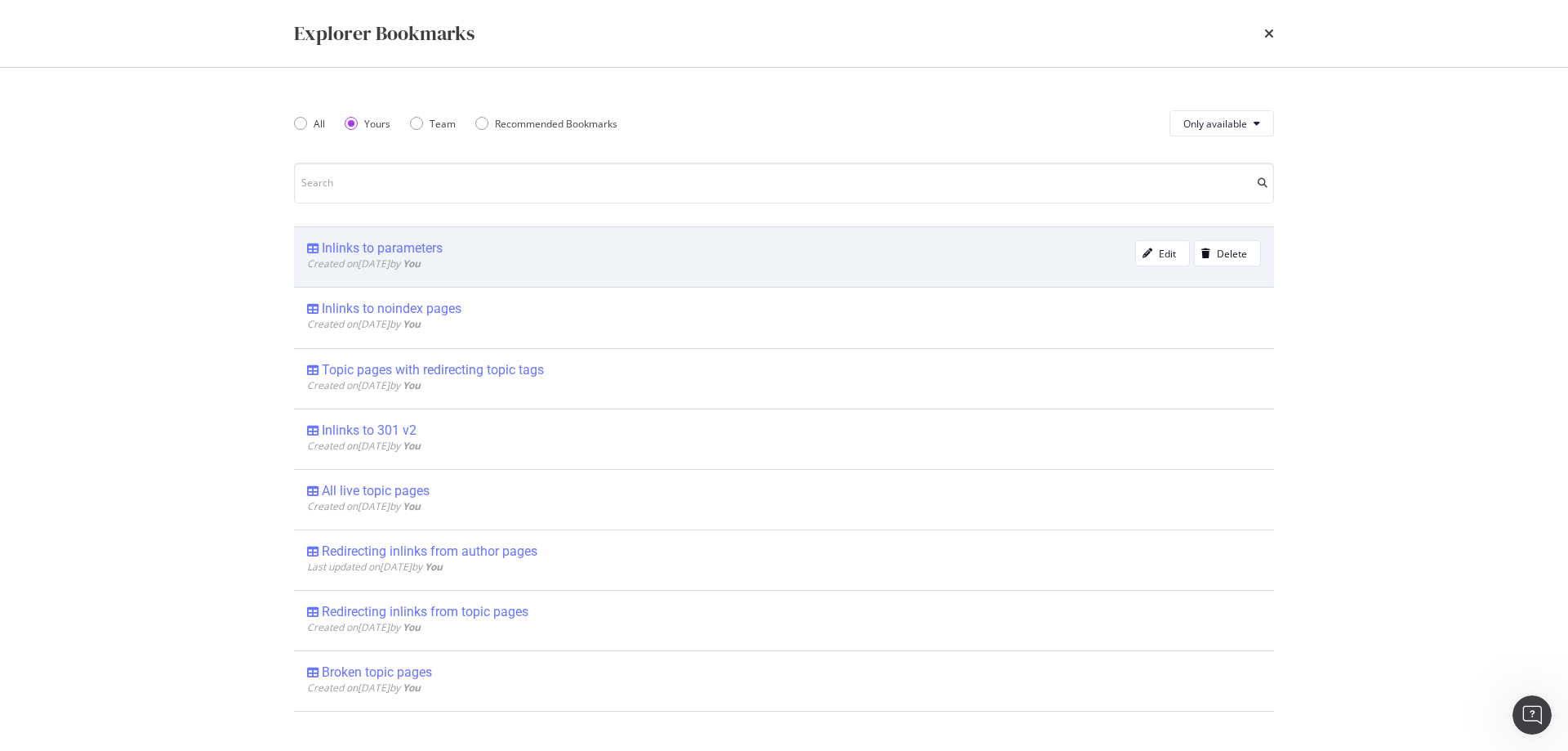 click on "Inlinks to parameters" at bounding box center (382, 248) 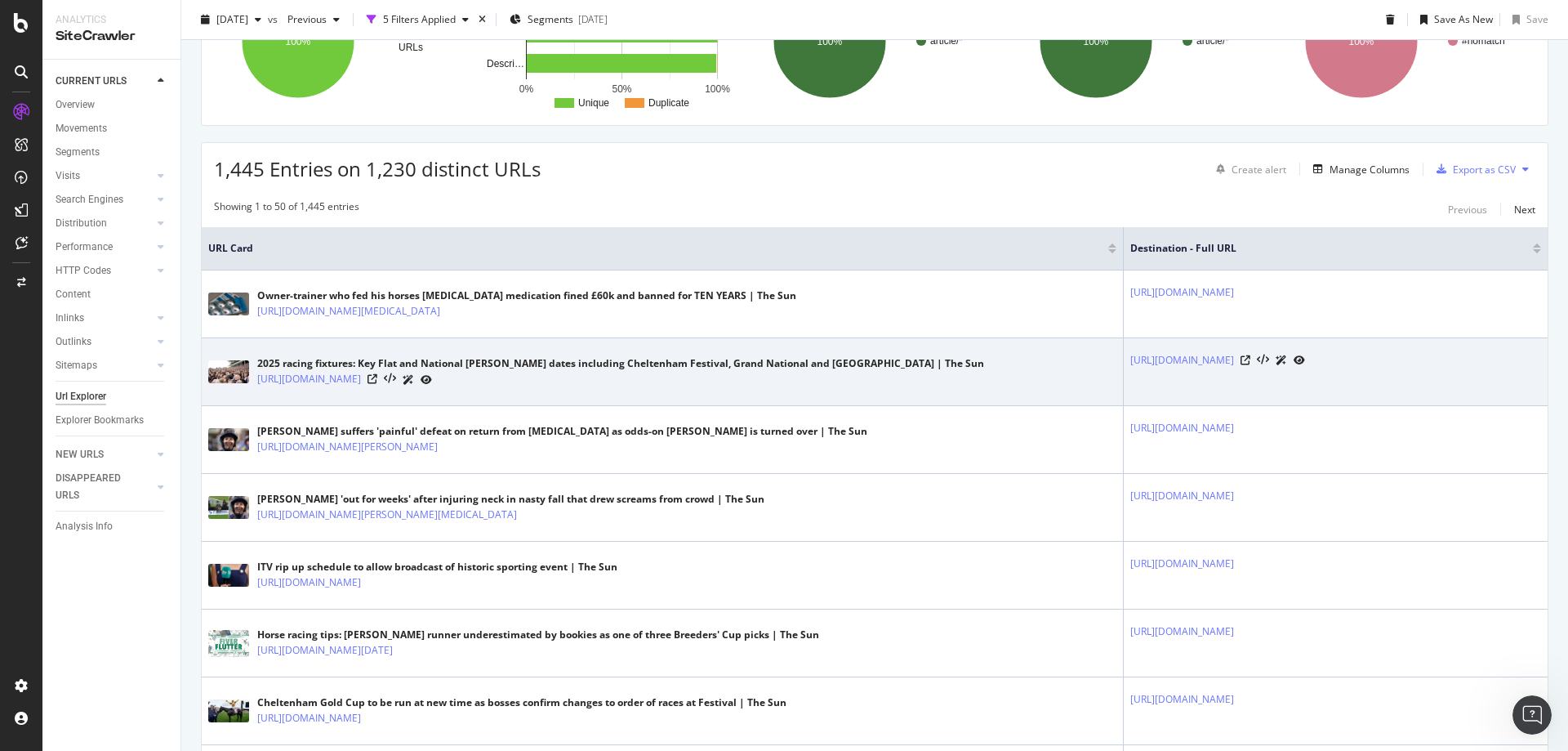 scroll, scrollTop: 245, scrollLeft: 0, axis: vertical 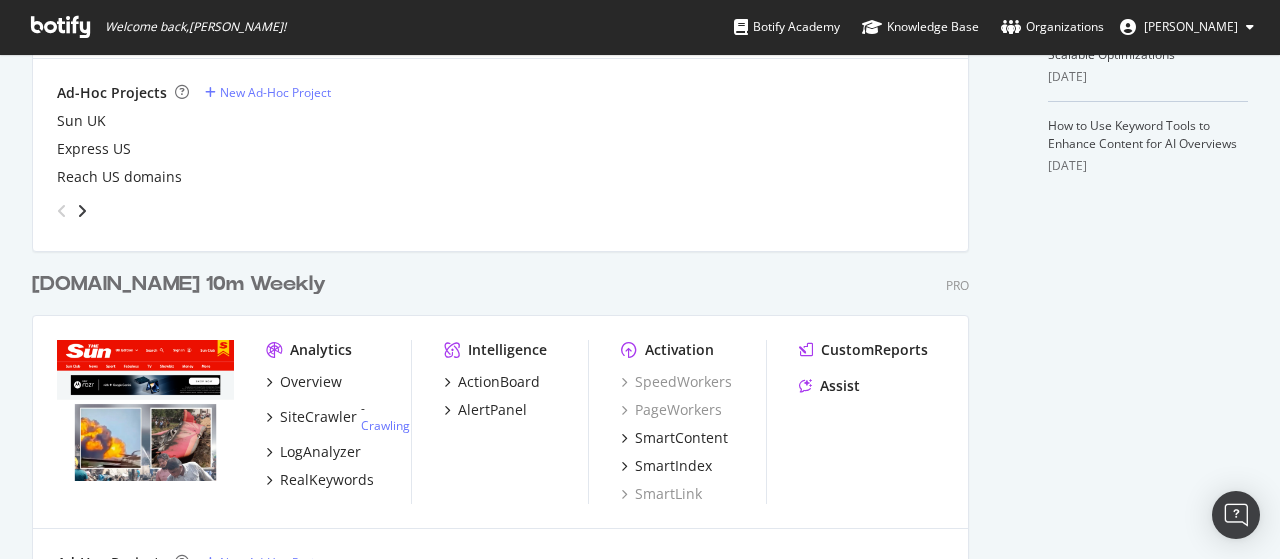 click on "[DOMAIN_NAME] 10m Weekly" at bounding box center [179, 284] 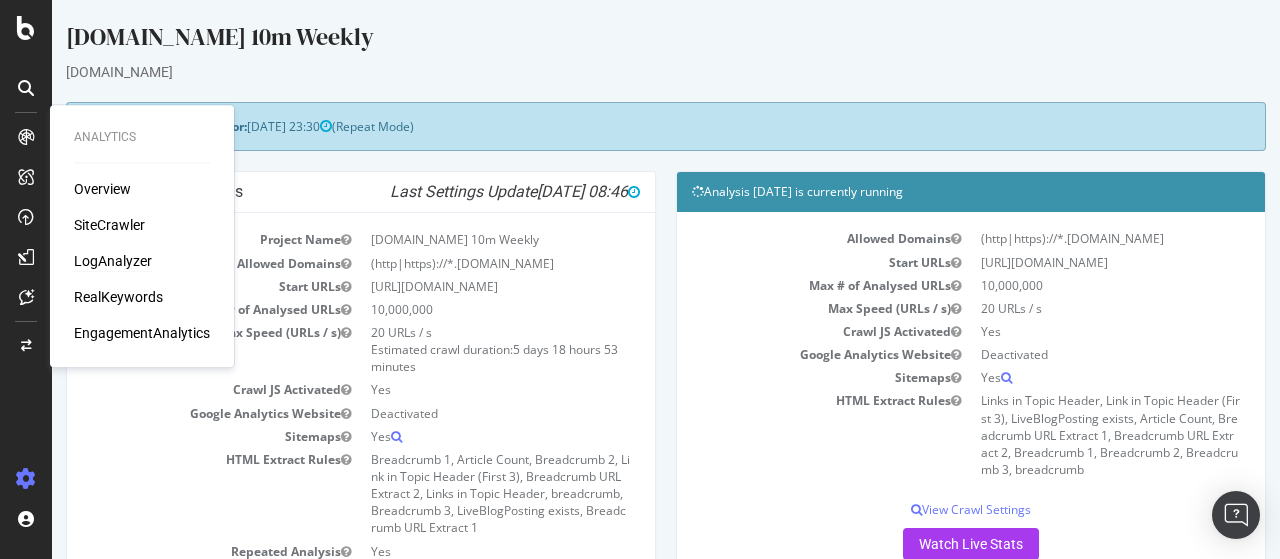 scroll, scrollTop: 0, scrollLeft: 0, axis: both 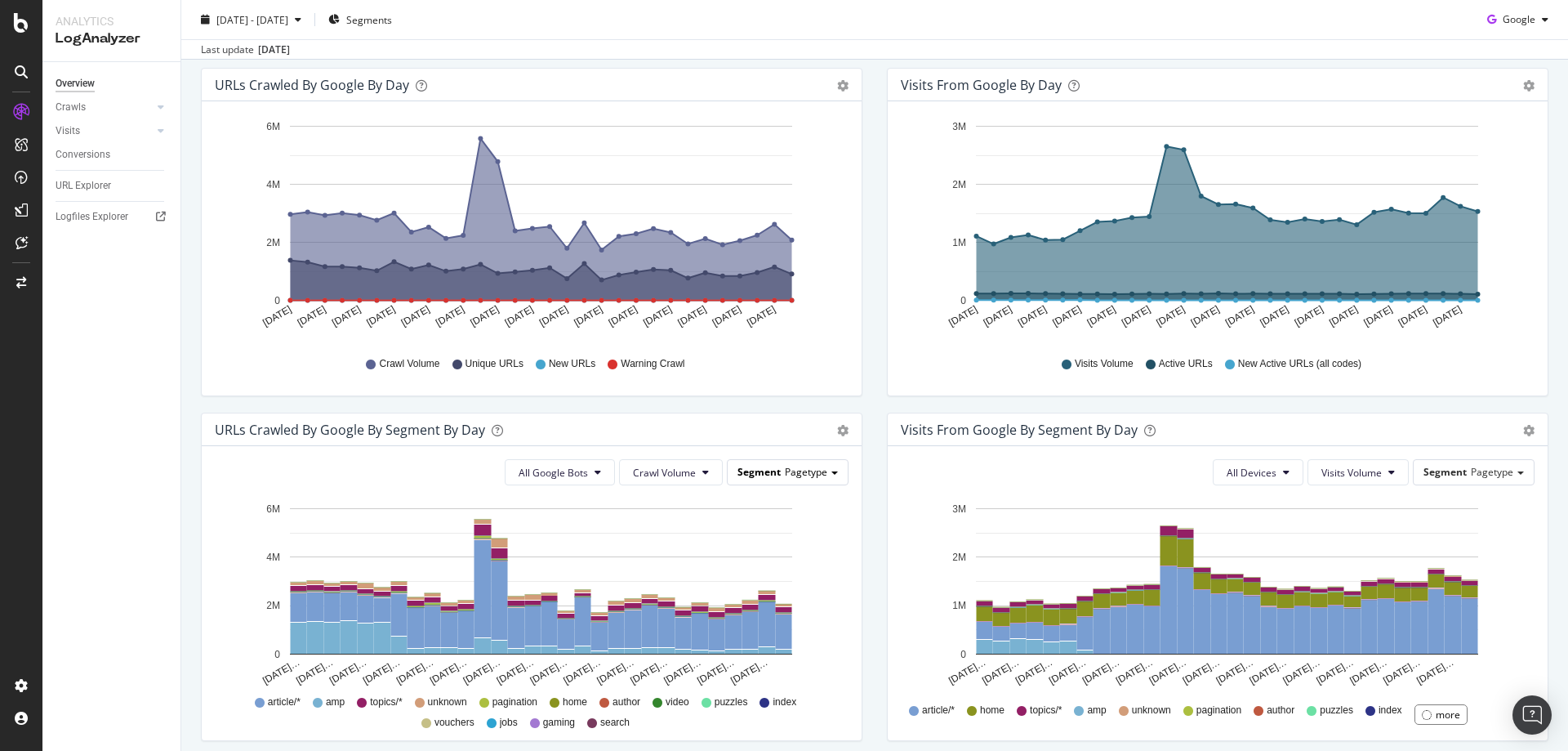 click on "Segment Pagetype" at bounding box center (787, 472) 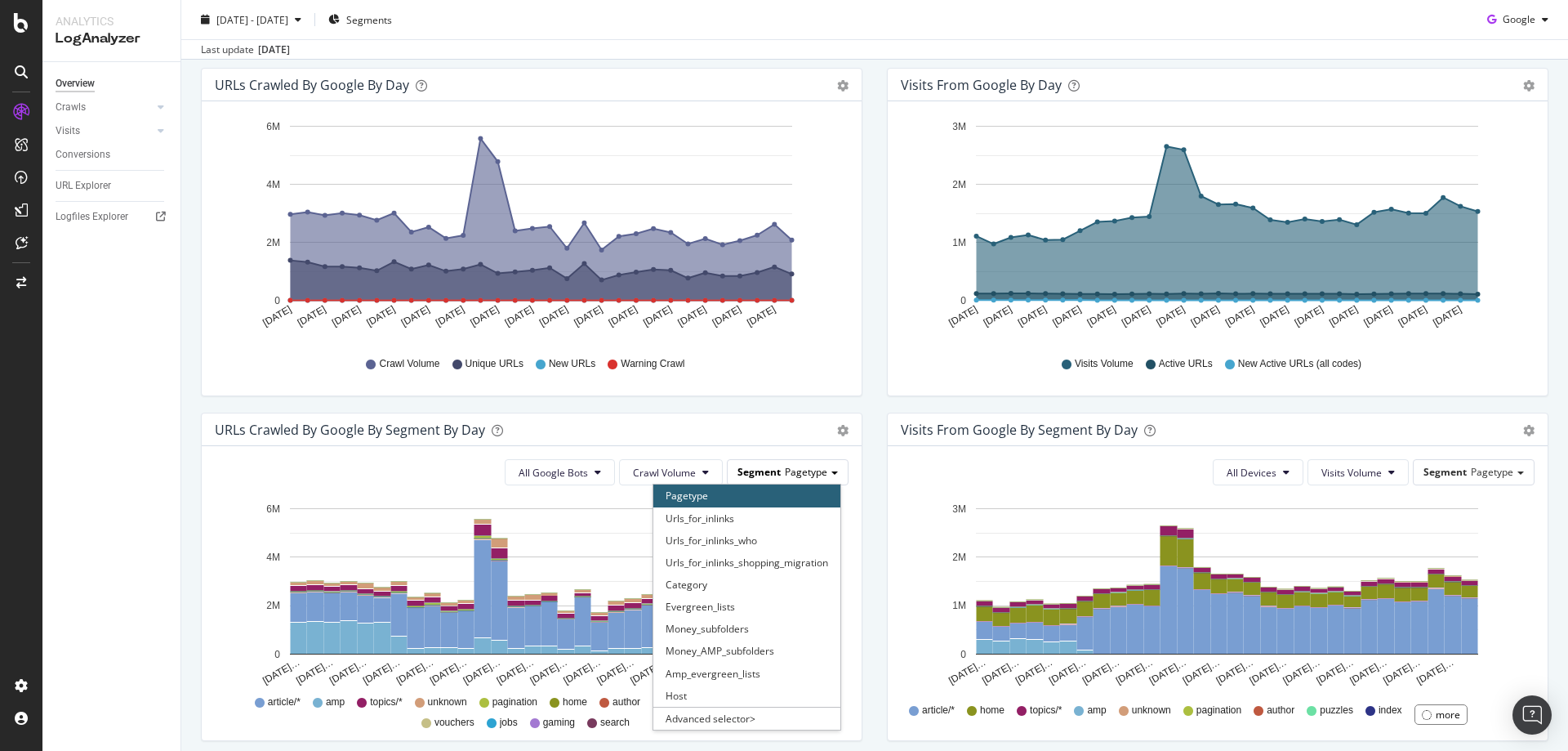click on "Segment Pagetype" at bounding box center (787, 472) 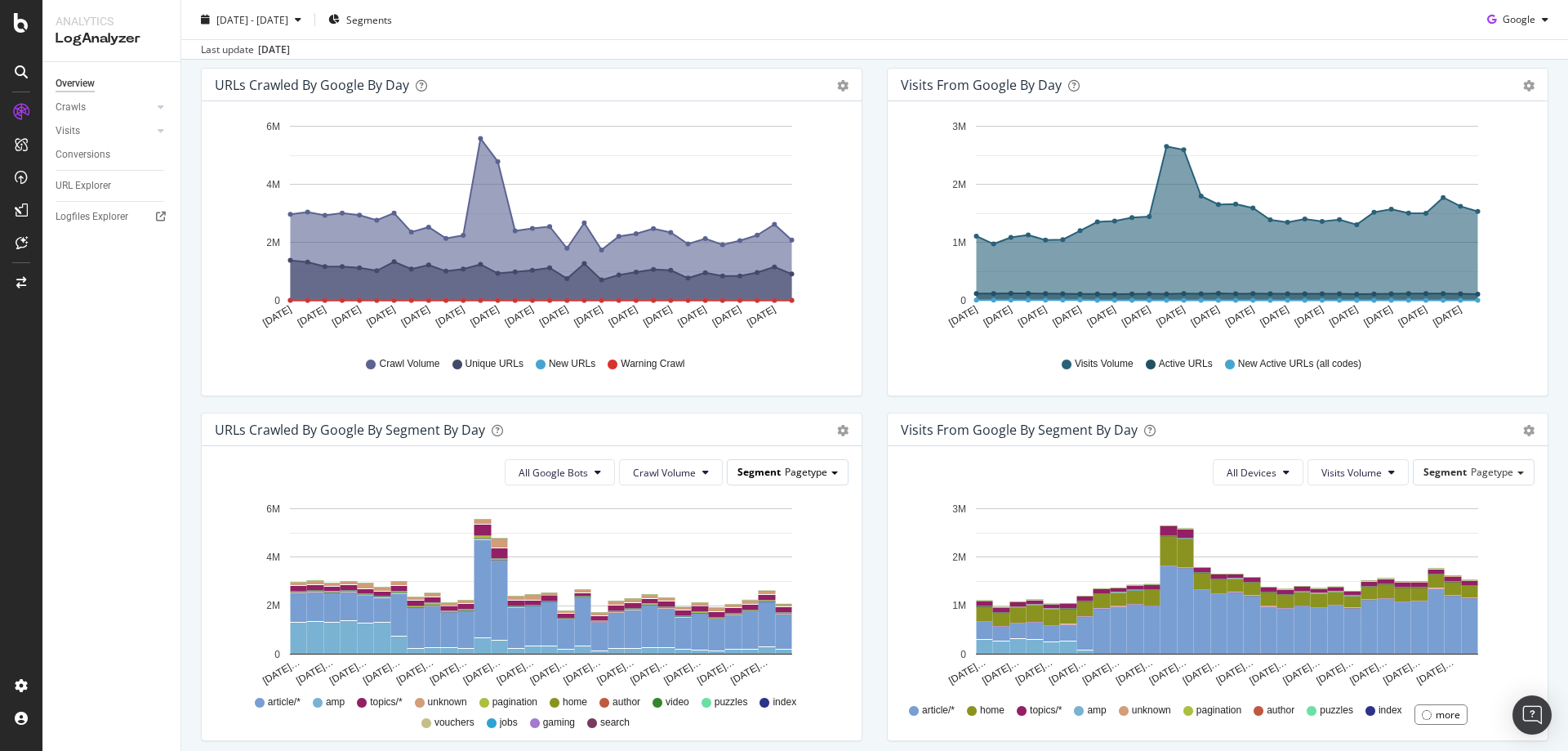 click on "Segment Pagetype" at bounding box center [787, 472] 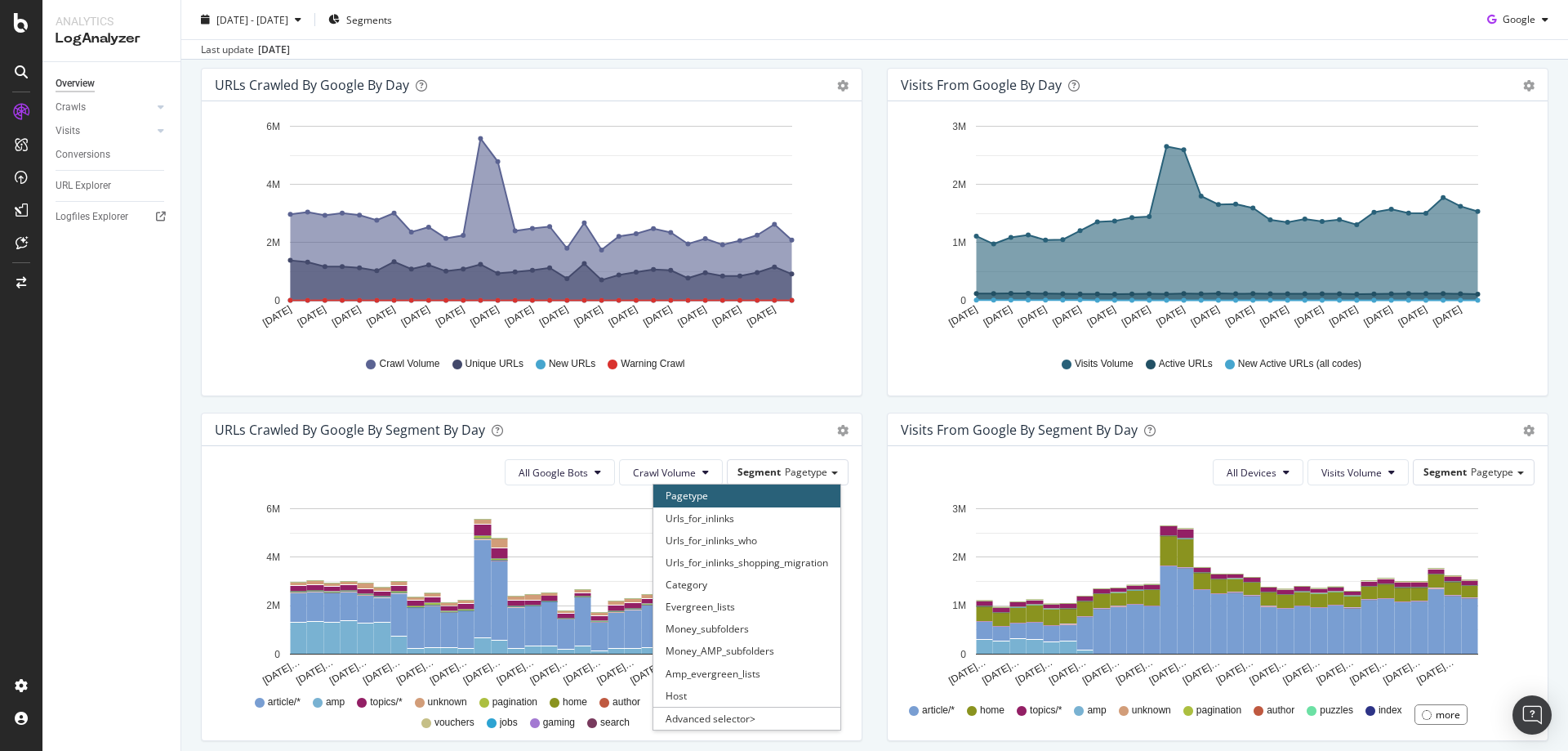 click on "Overview Crawls Daily Distribution Segments Distribution HTTP Codes Resources Visits Daily Distribution Segments Distribution HTTP Codes Conversions URL Explorer Logfiles Explorer" at bounding box center [111, 406] 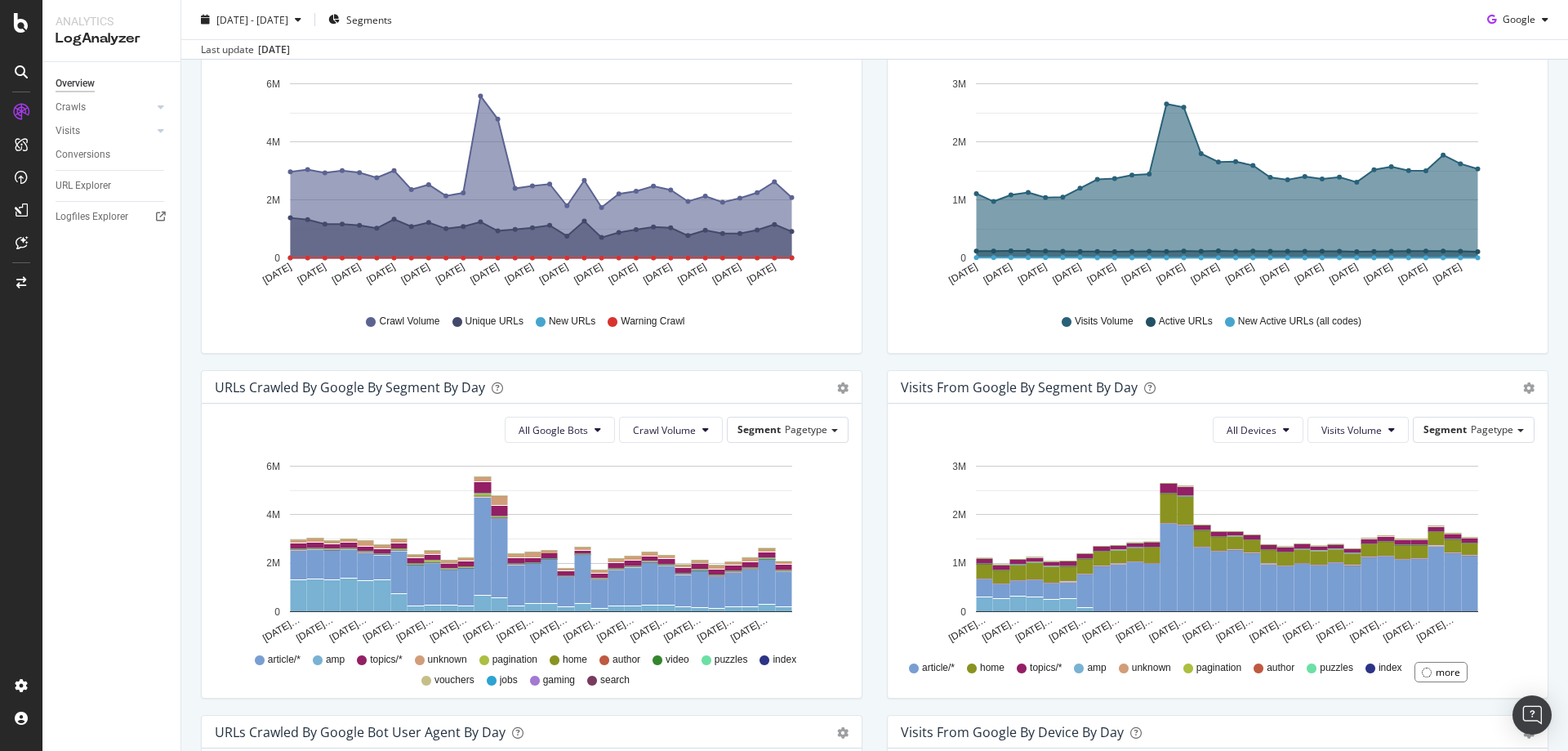 scroll, scrollTop: 0, scrollLeft: 0, axis: both 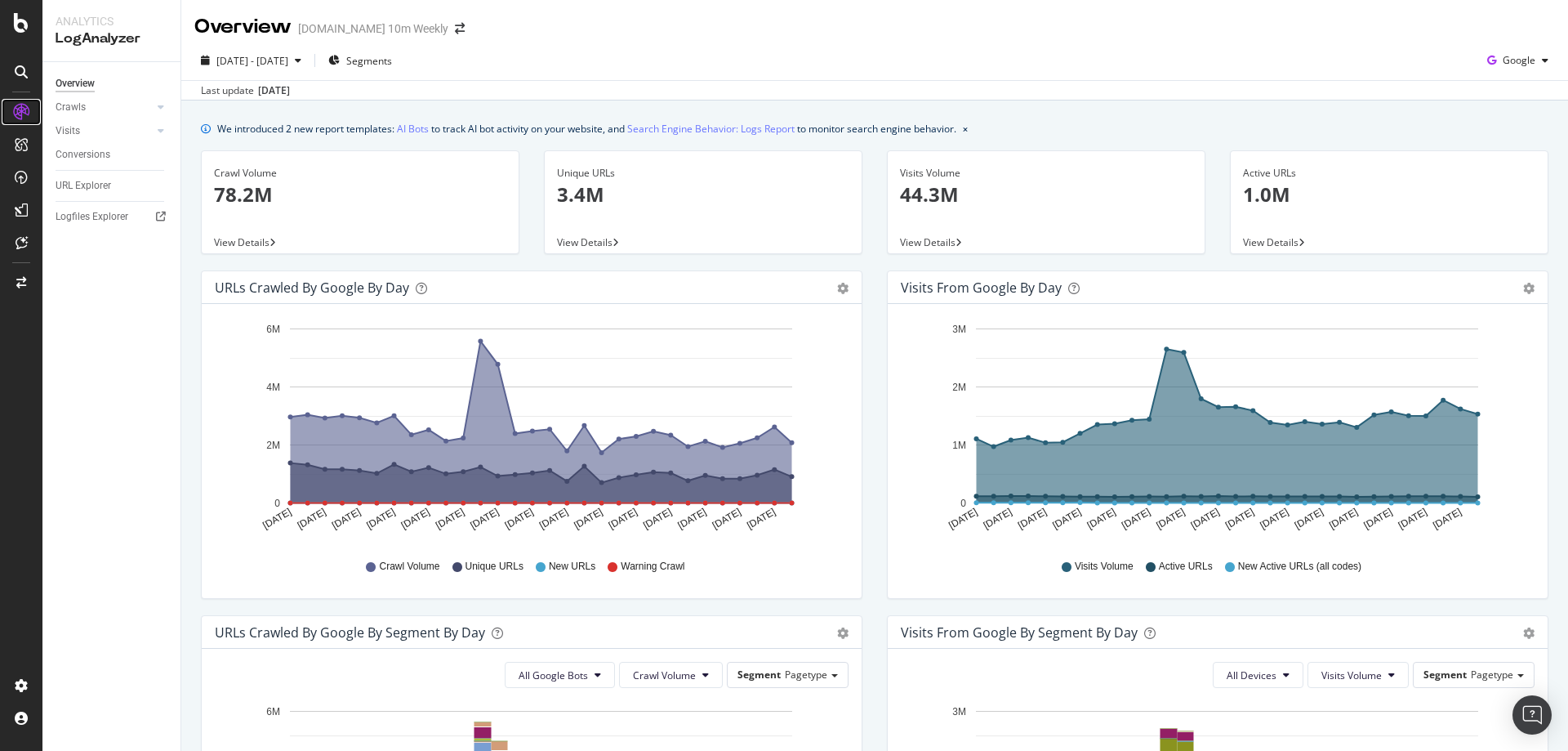 click at bounding box center (21, 112) 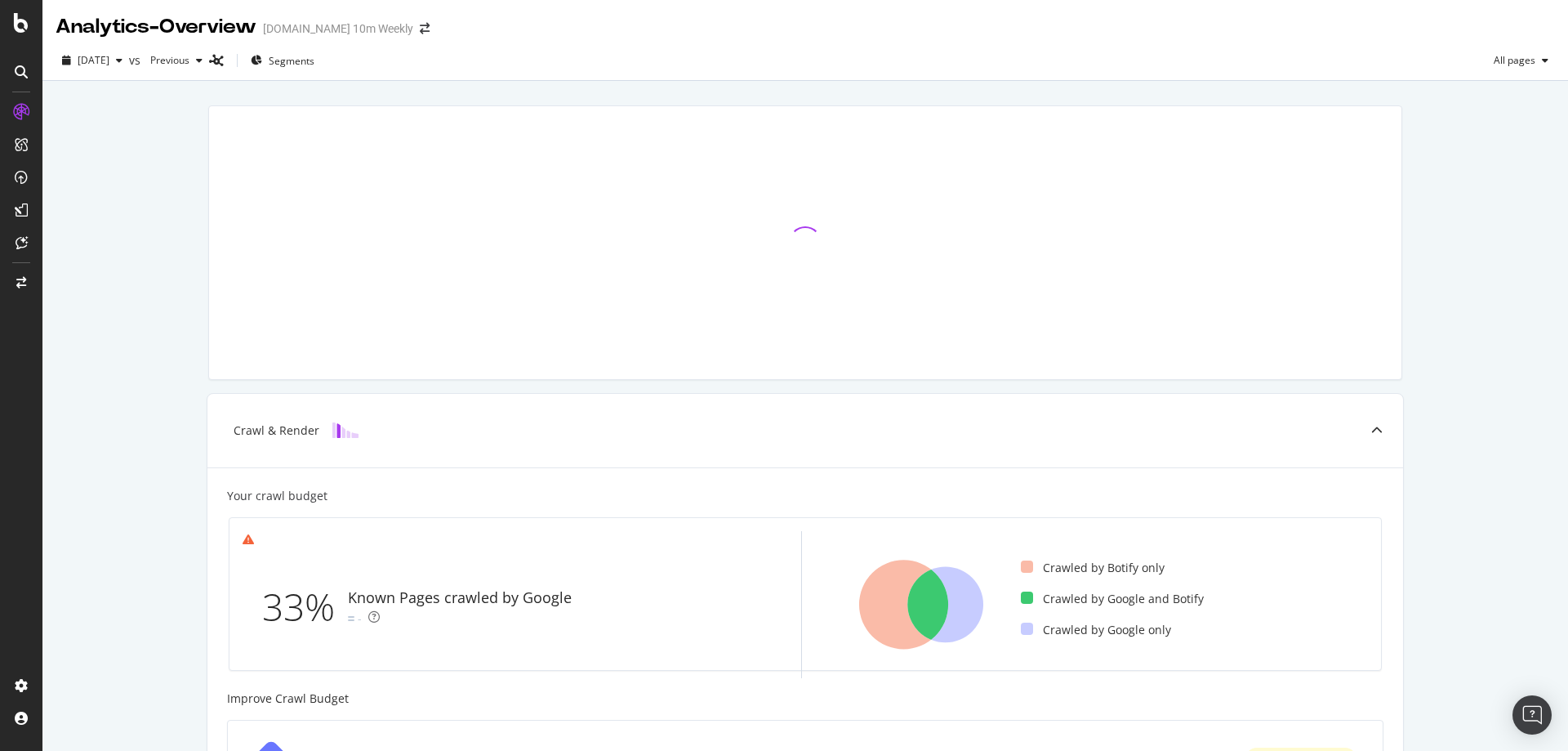 click at bounding box center (21, 375) 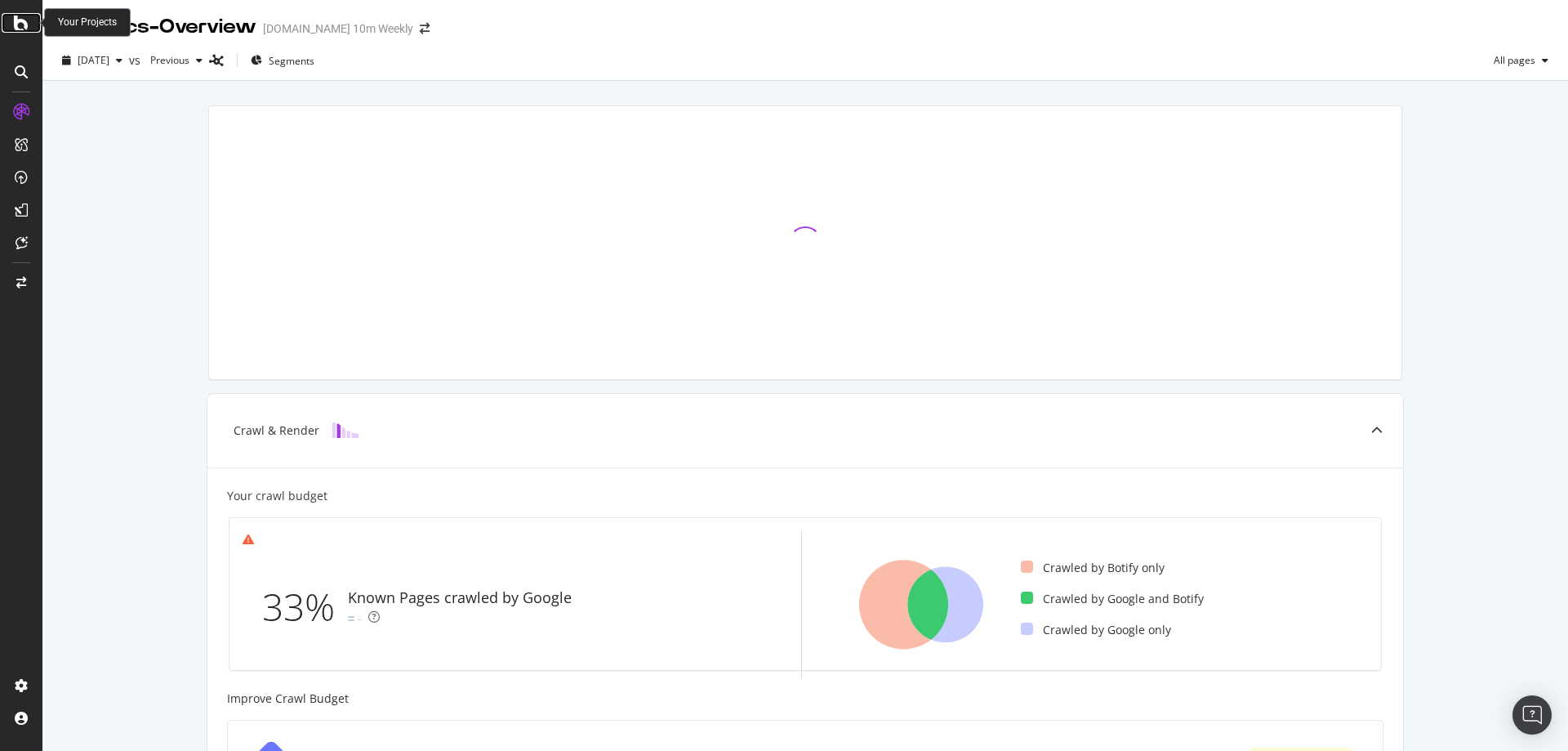 click at bounding box center [21, 23] 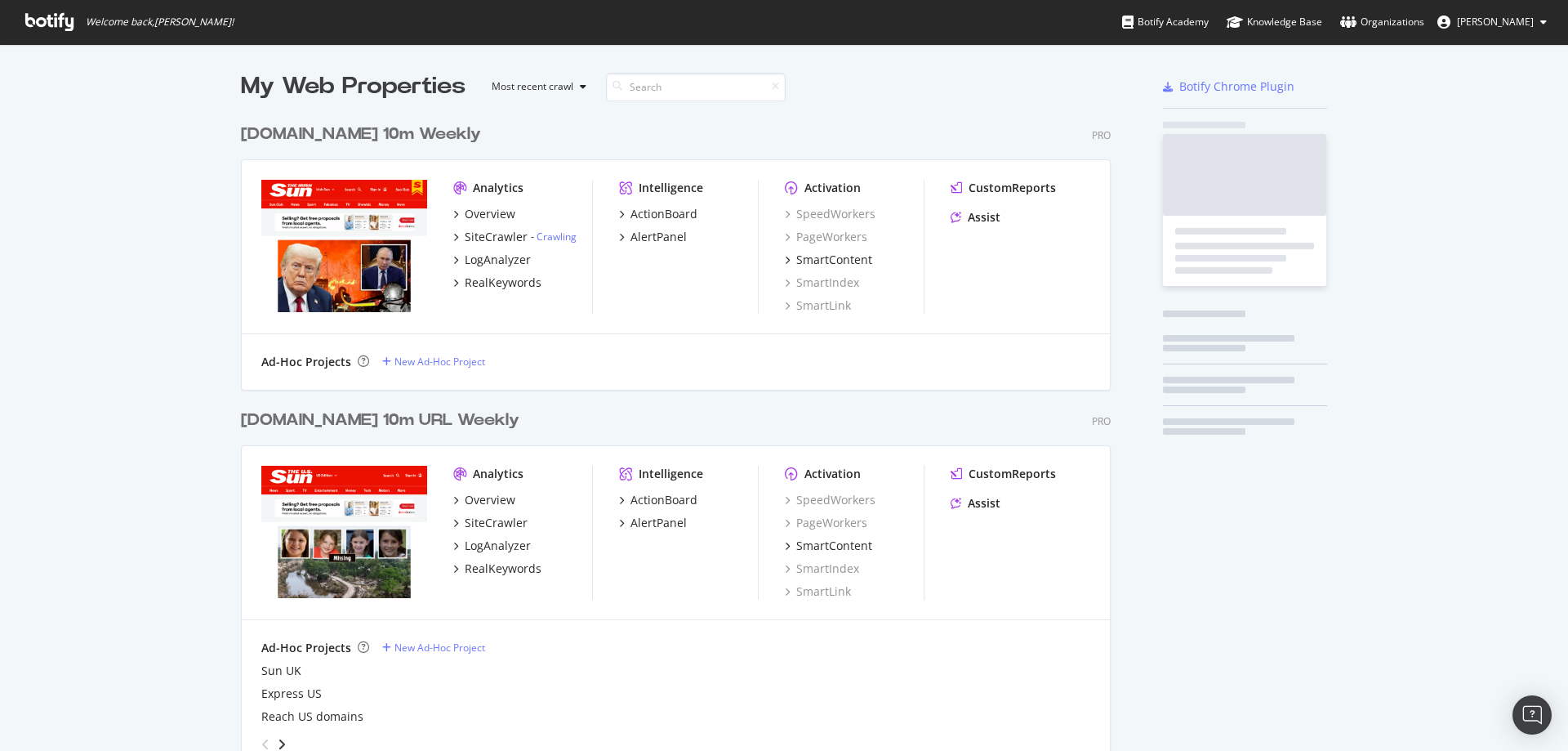 scroll, scrollTop: 13, scrollLeft: 13, axis: both 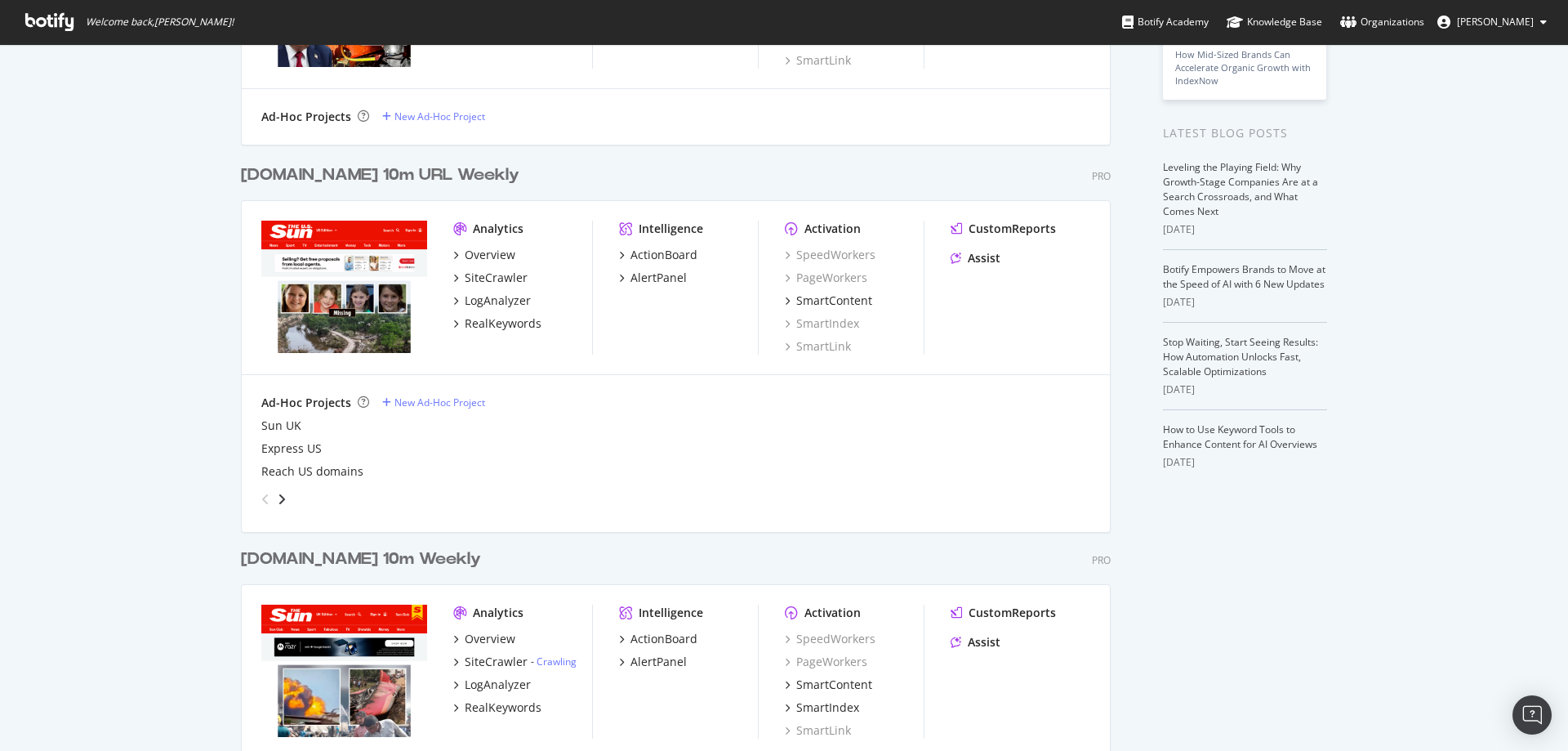 click on "[DOMAIN_NAME] 10m Weekly" at bounding box center [361, 559] 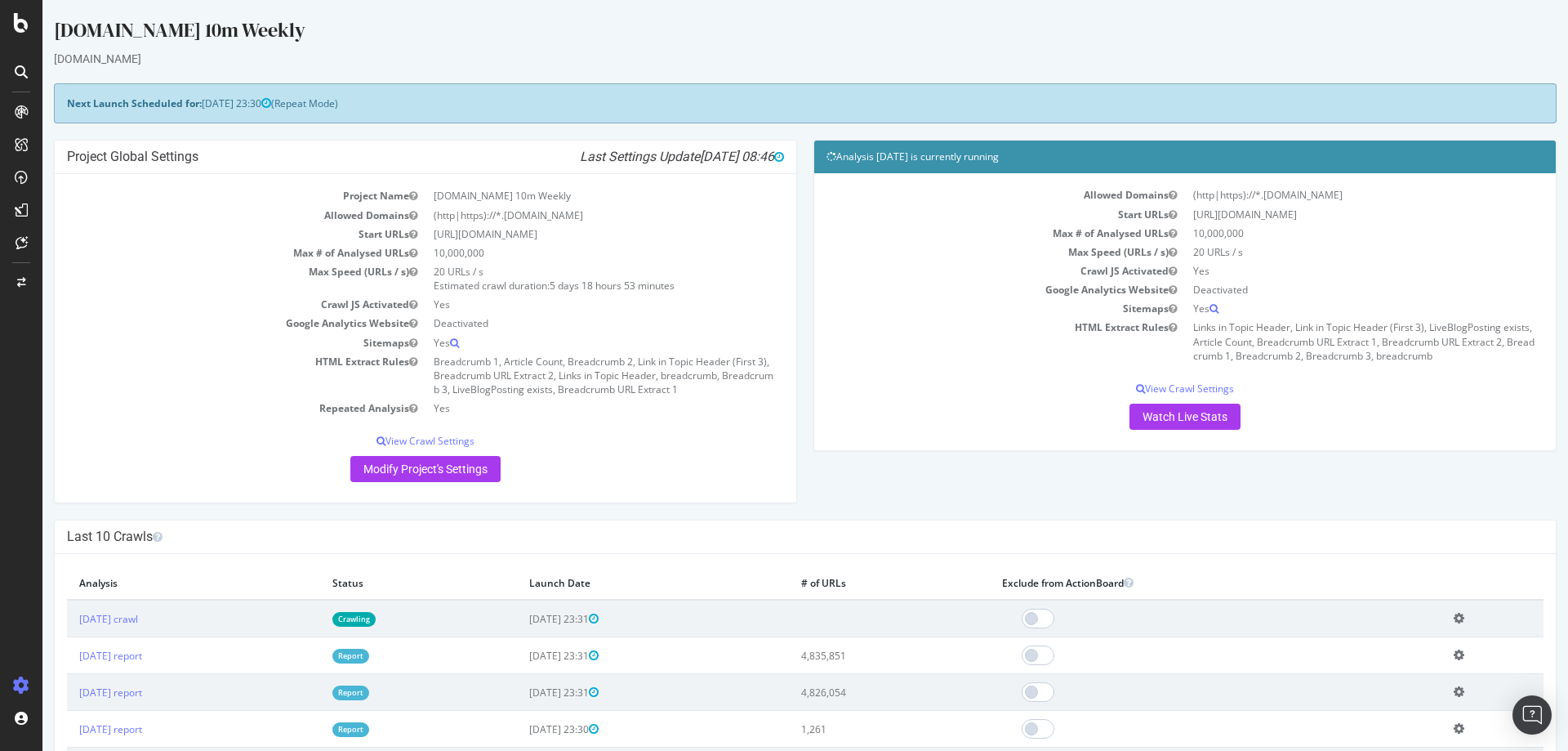 scroll, scrollTop: 0, scrollLeft: 0, axis: both 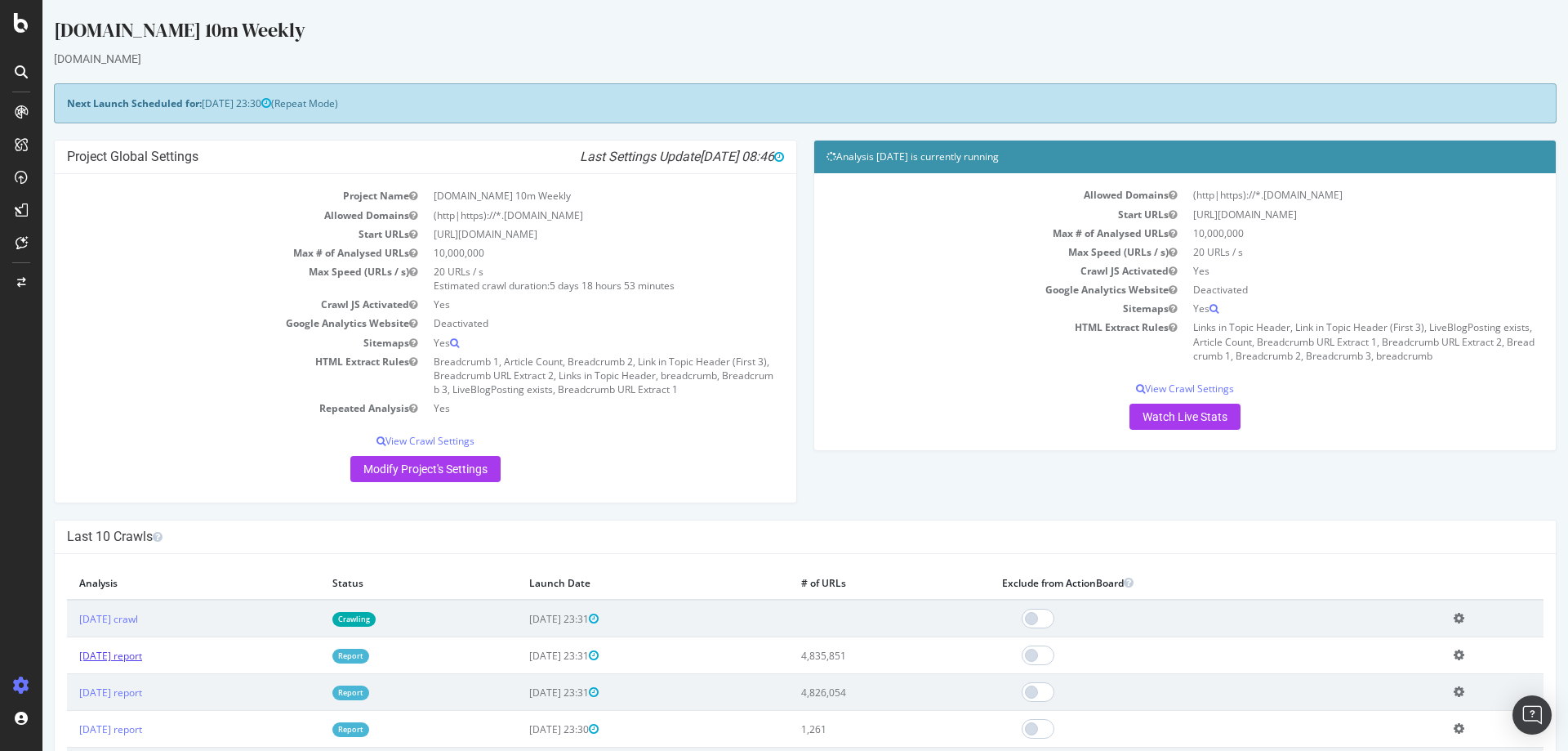 click on "[DATE]
report" at bounding box center [110, 655] 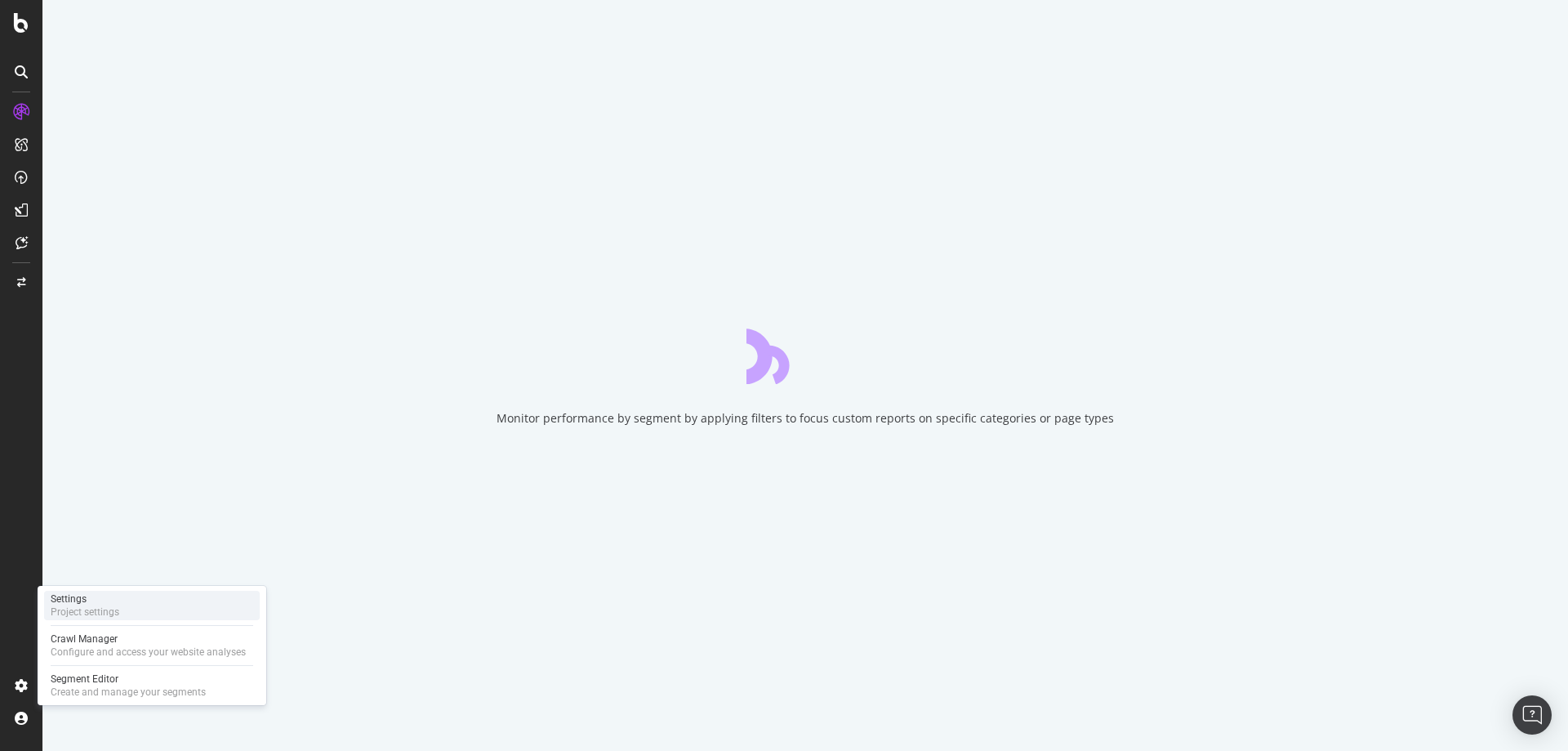 click on "Settings Project settings" at bounding box center [152, 606] 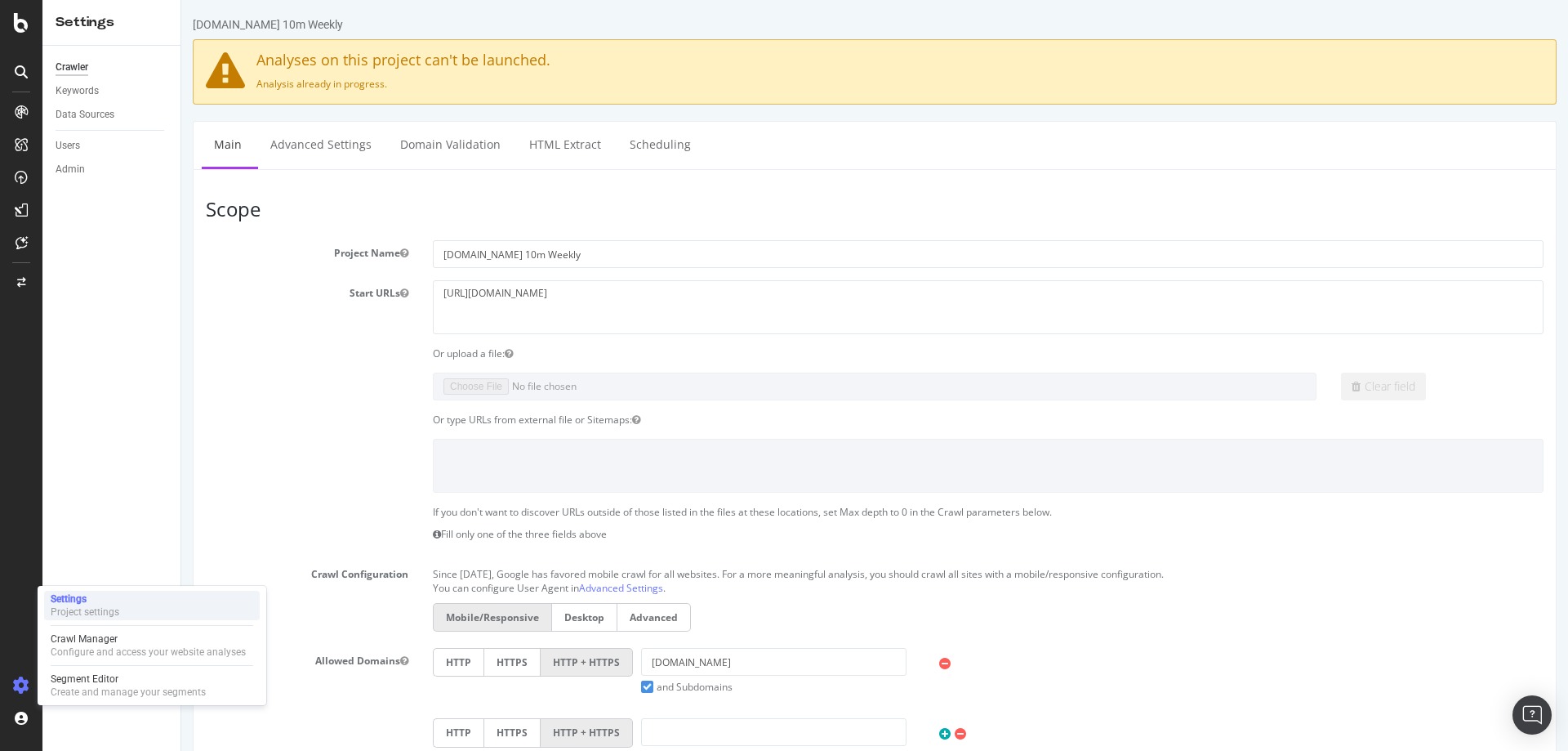 scroll, scrollTop: 0, scrollLeft: 0, axis: both 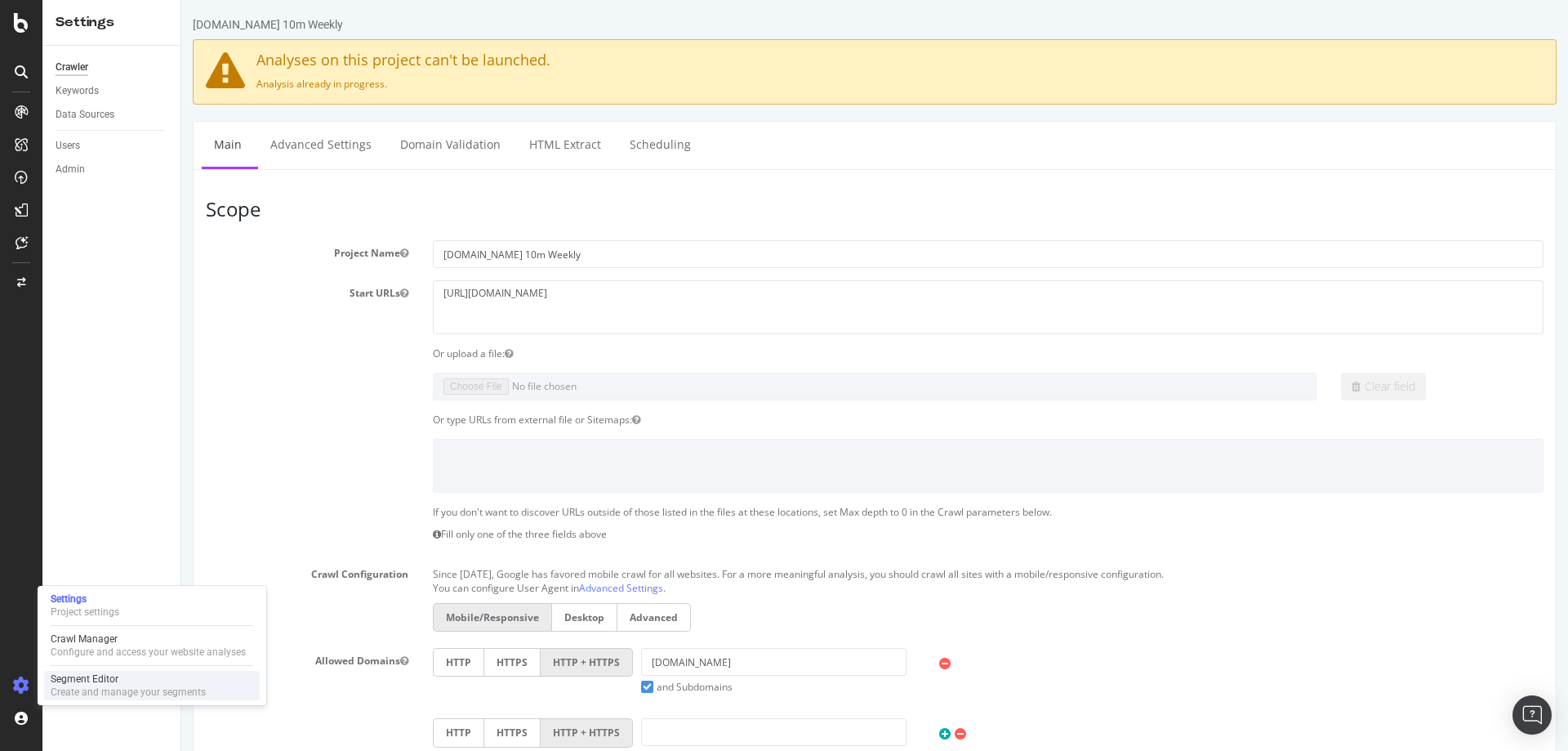 click on "Segment Editor" at bounding box center (128, 679) 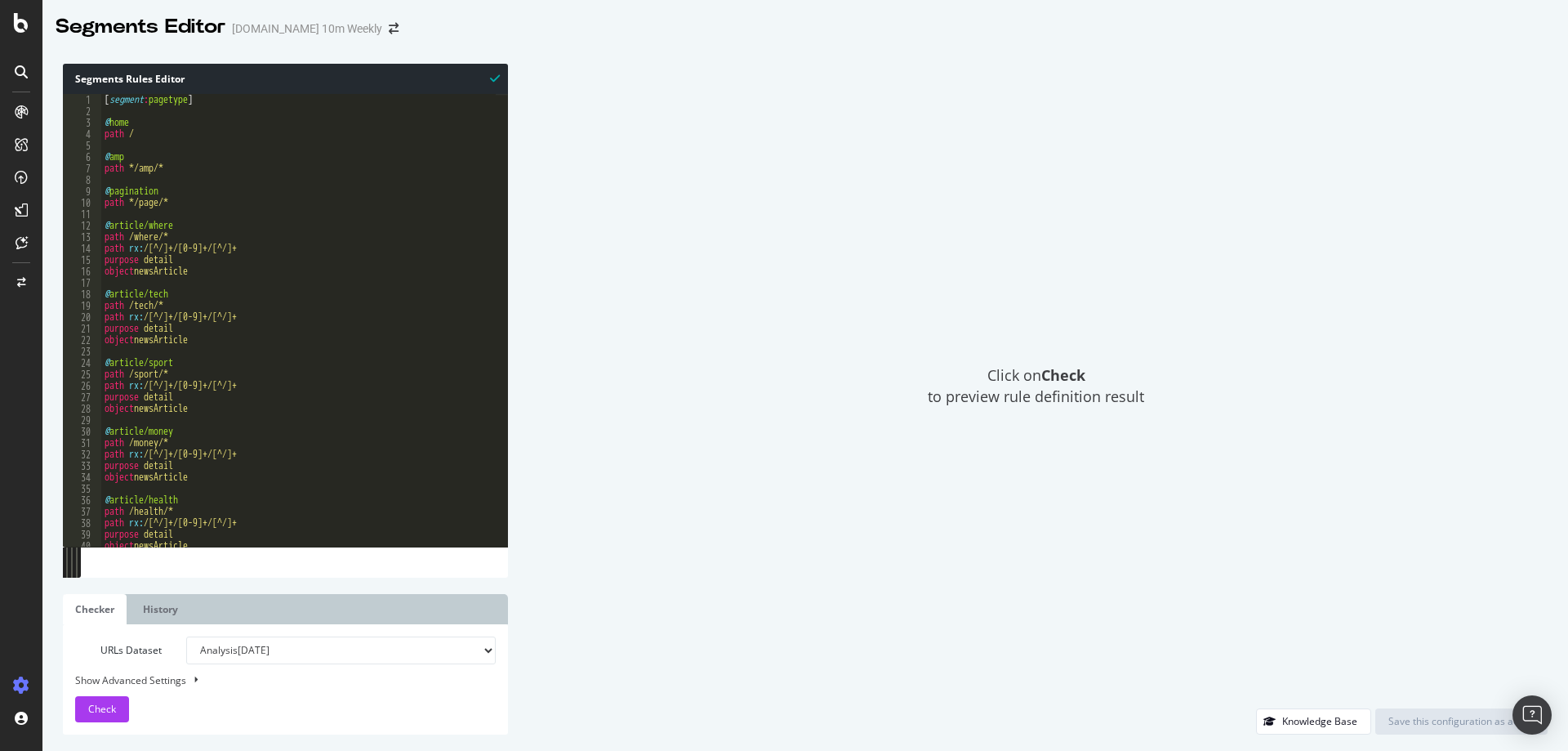 click on "Click on  Check to preview rule definition result" at bounding box center (1036, 386) 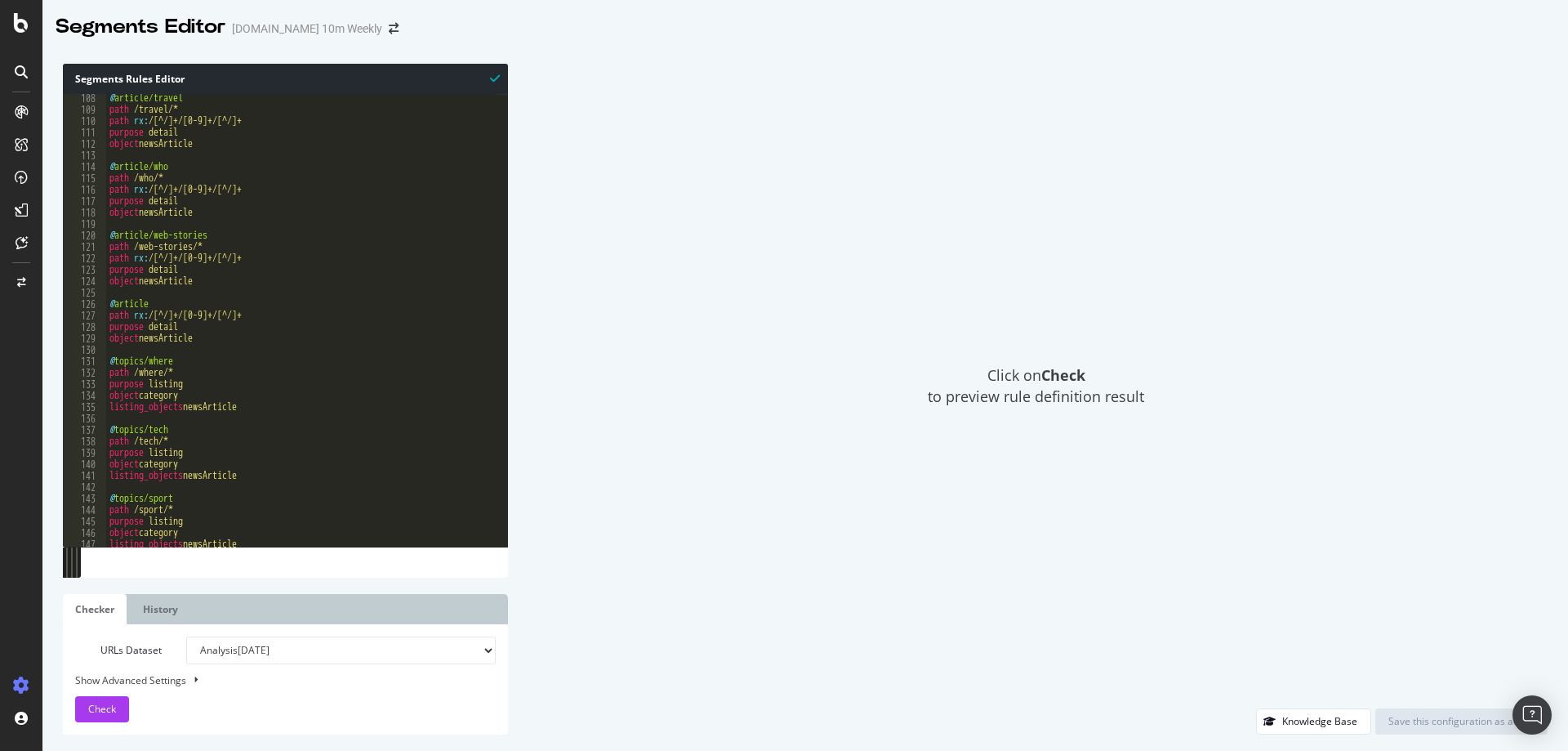 scroll, scrollTop: 1275, scrollLeft: 0, axis: vertical 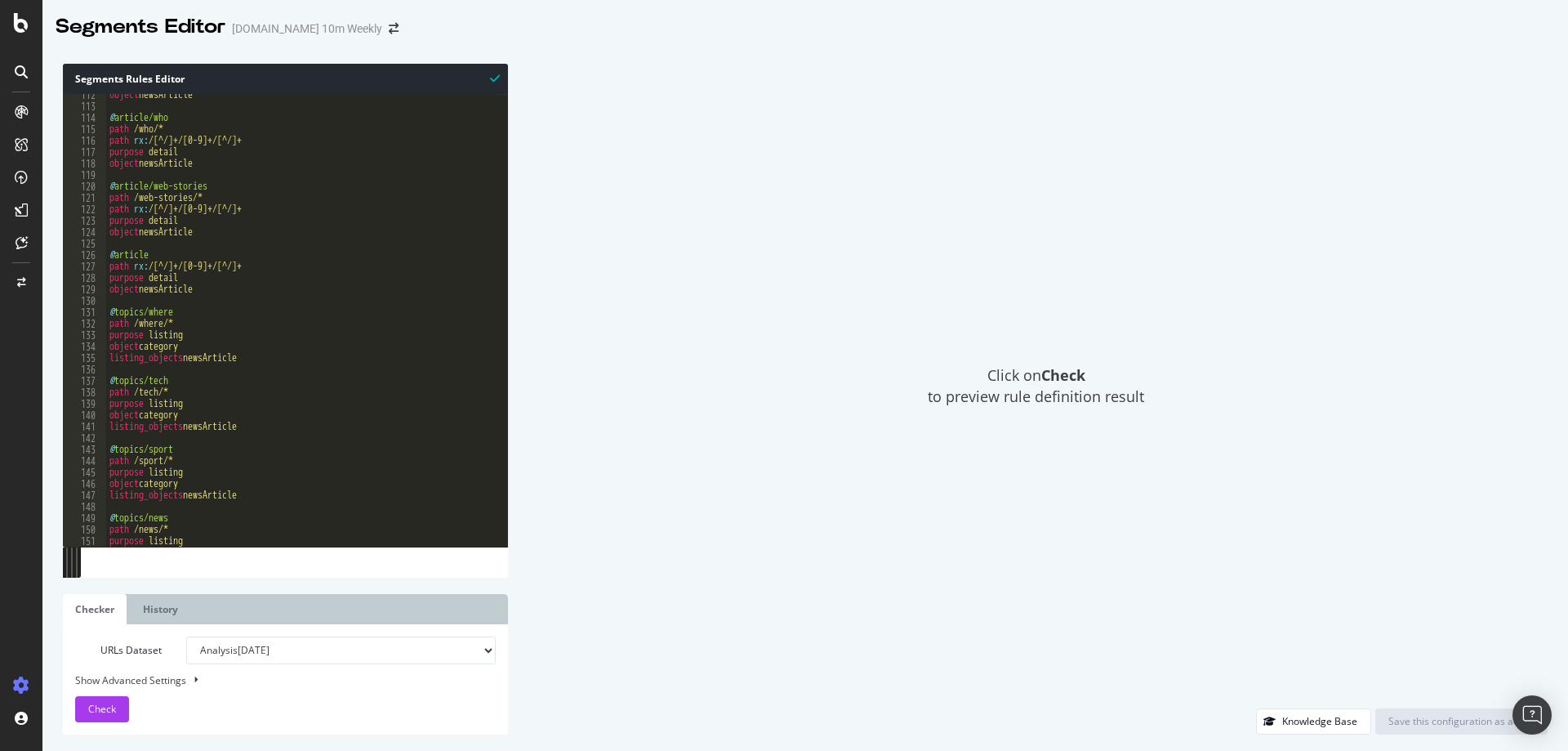 type 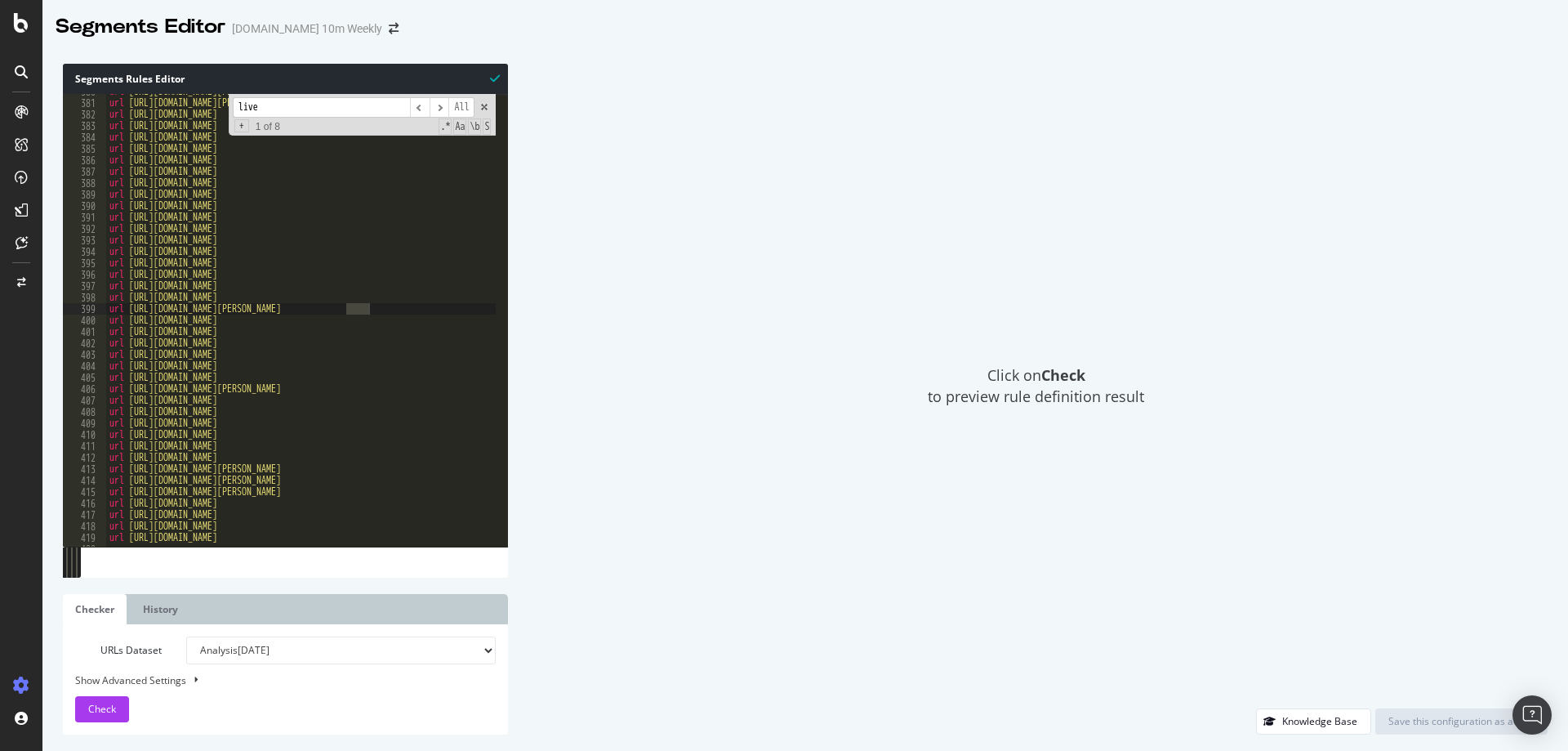 scroll, scrollTop: 4345, scrollLeft: 0, axis: vertical 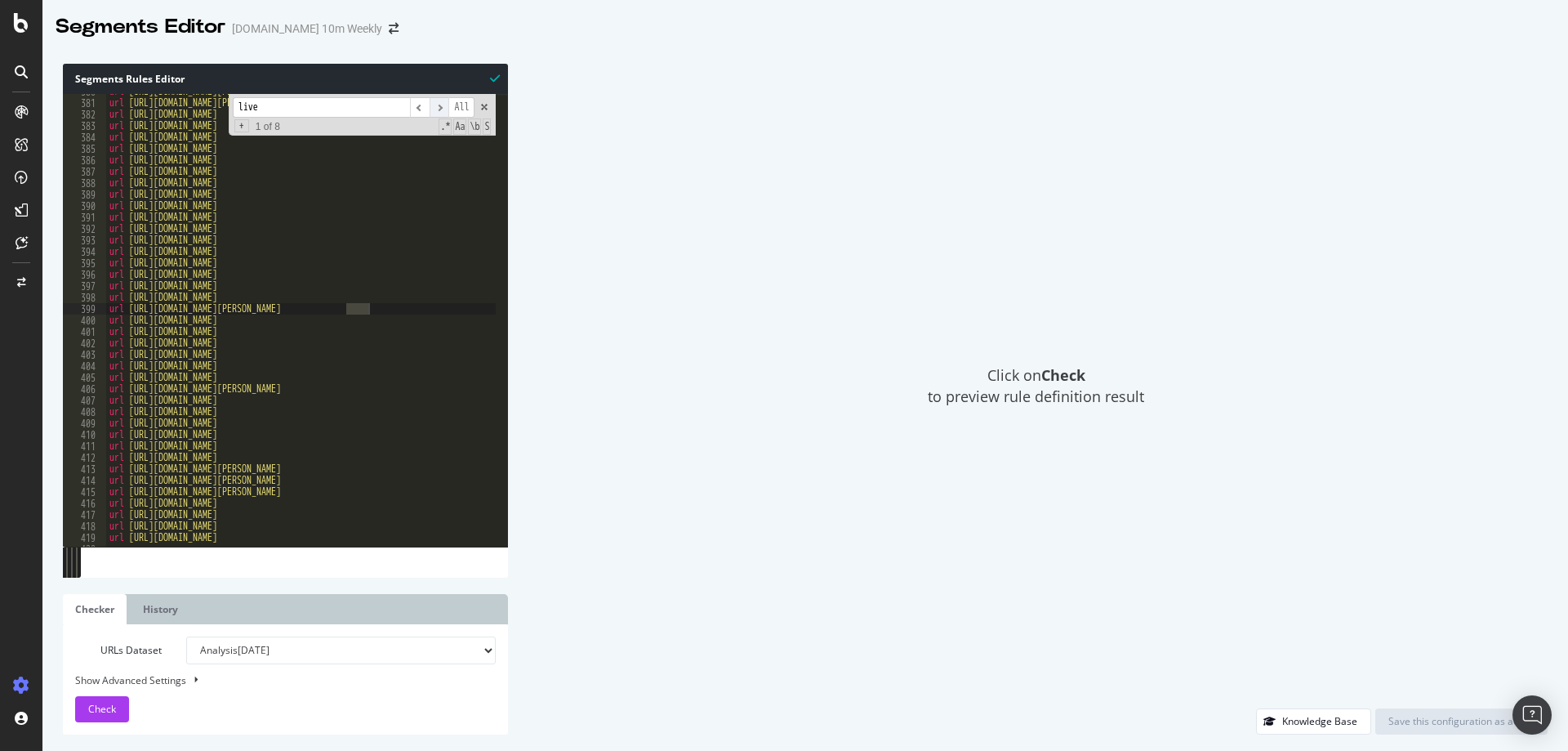 click on "​" at bounding box center [439, 107] 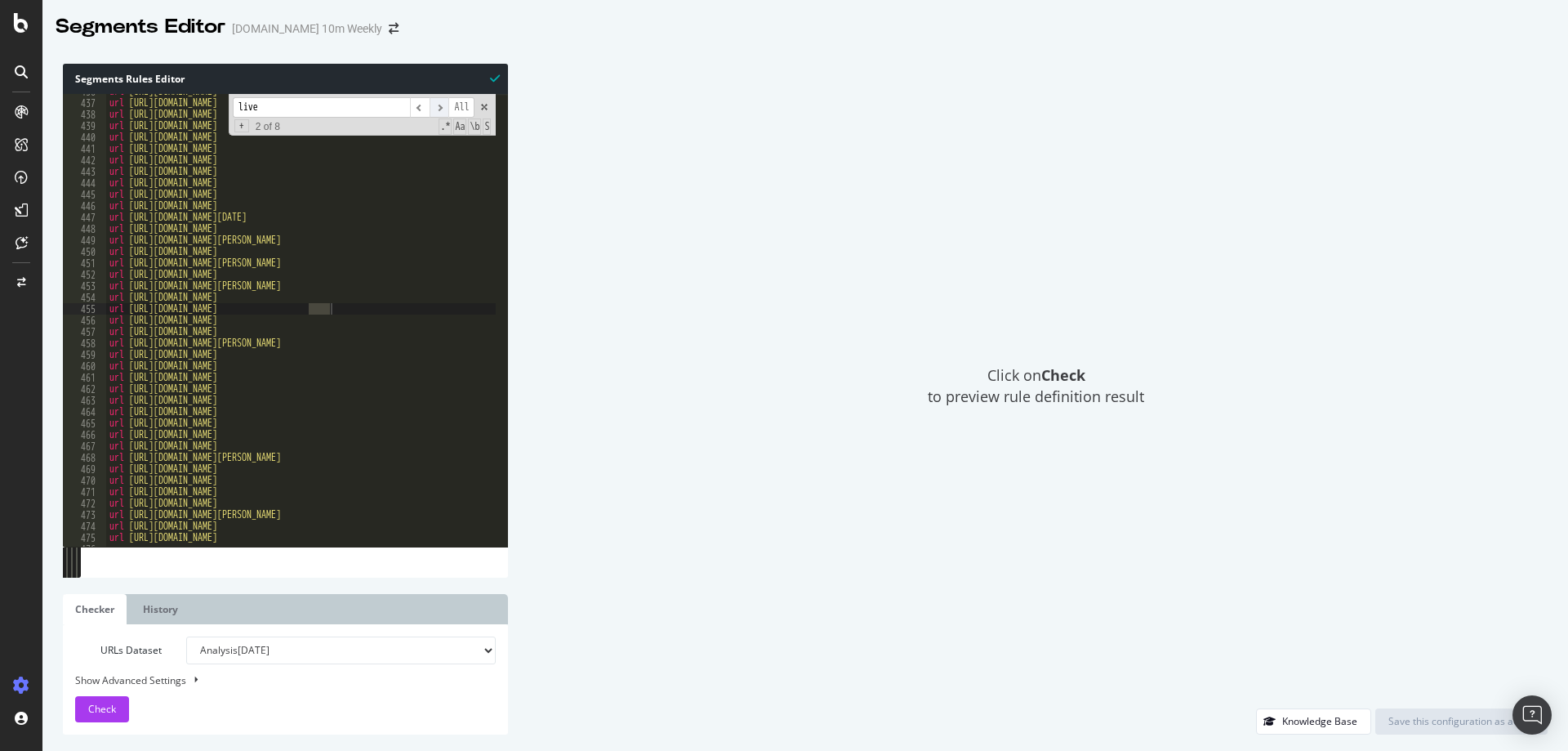 click on "​" at bounding box center [439, 107] 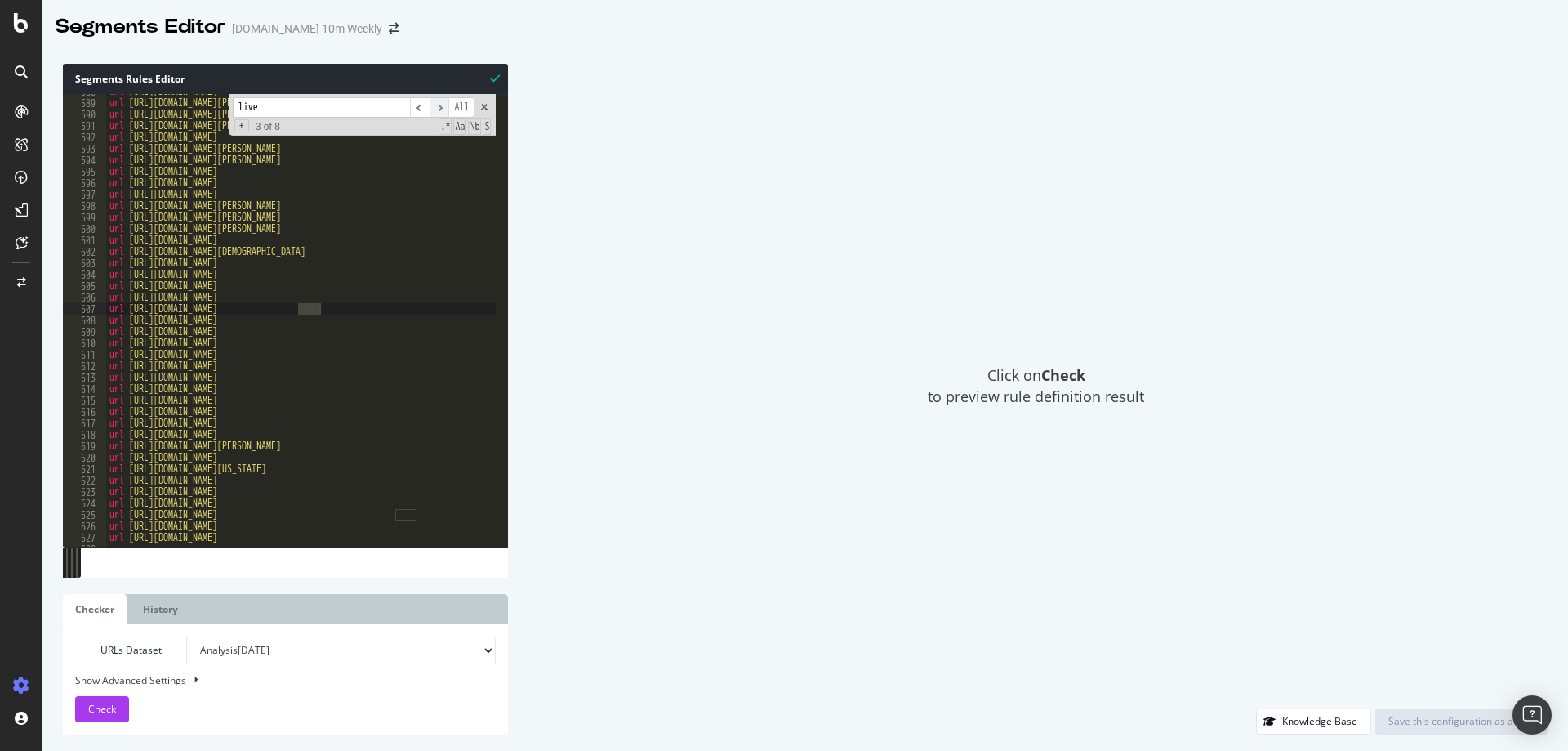 click on "​" at bounding box center (439, 107) 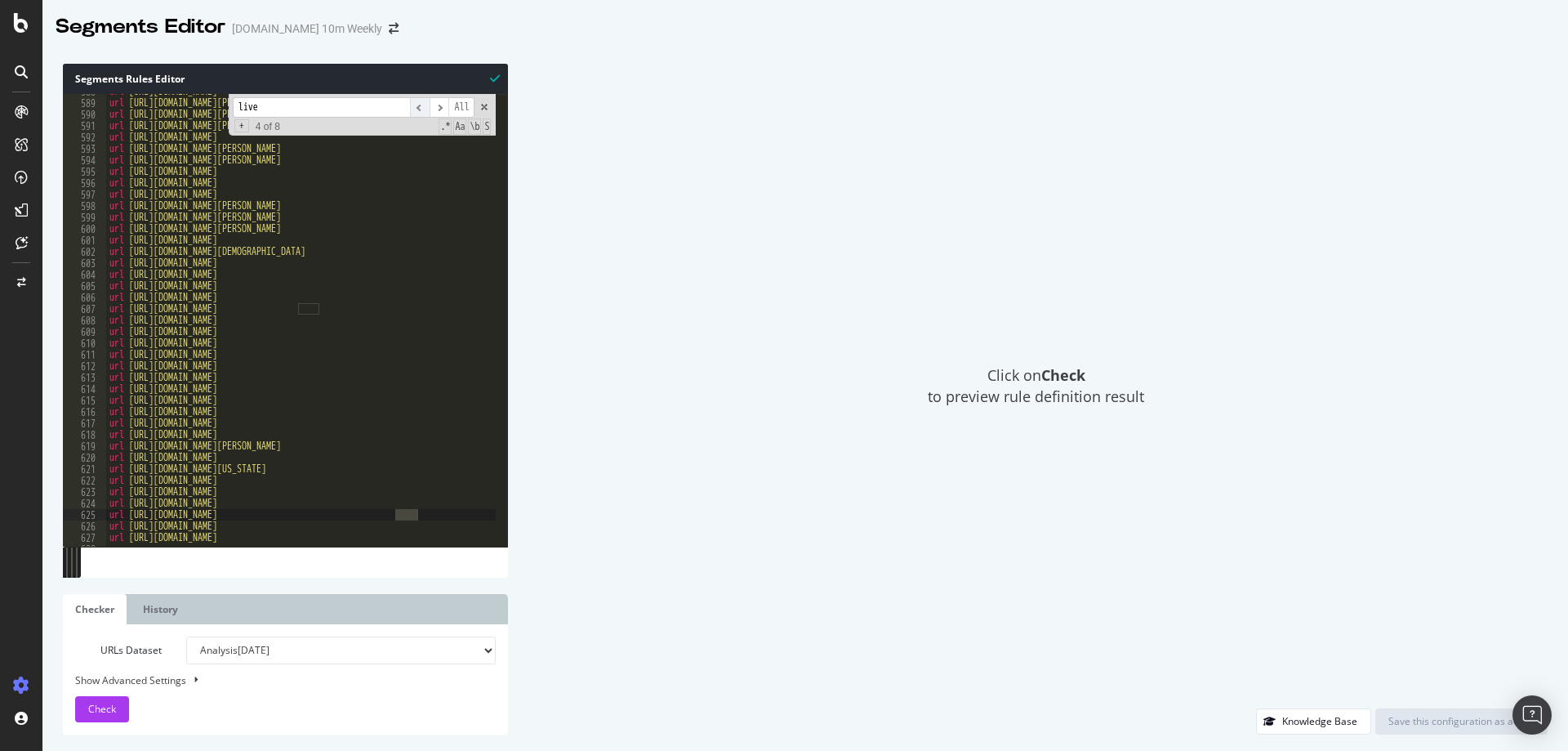 click on "​" at bounding box center (420, 107) 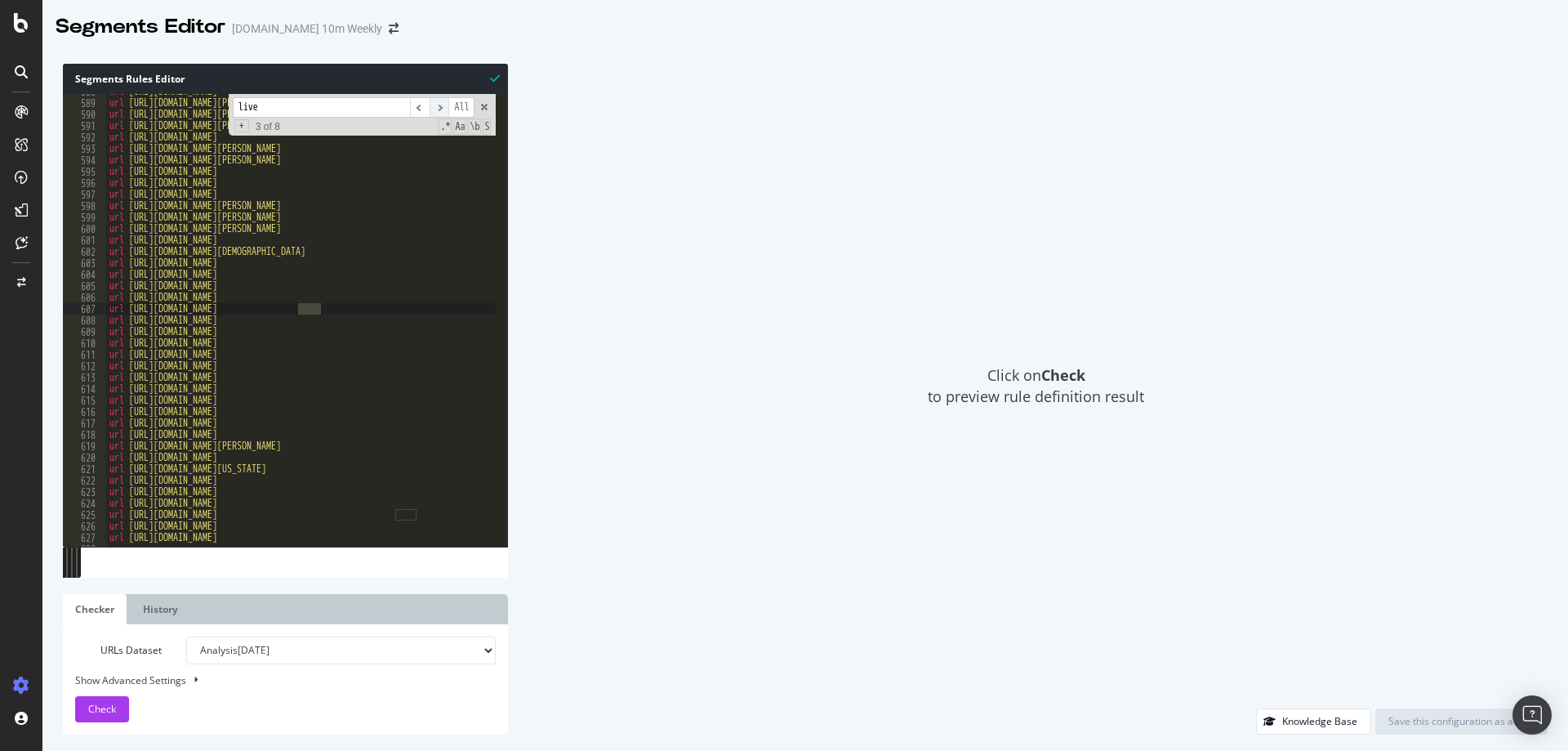 click on "​" at bounding box center (439, 107) 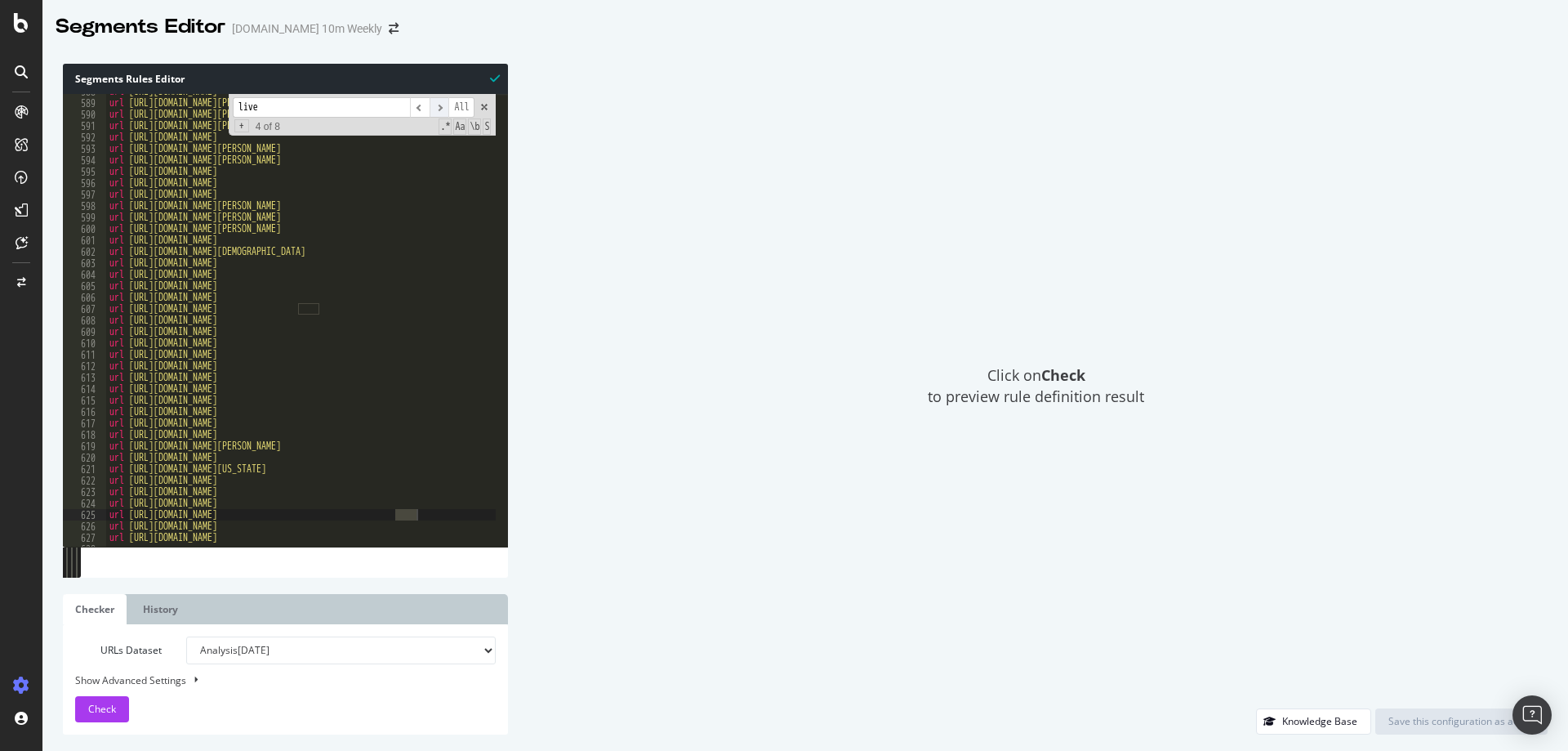 click on "​" at bounding box center (439, 107) 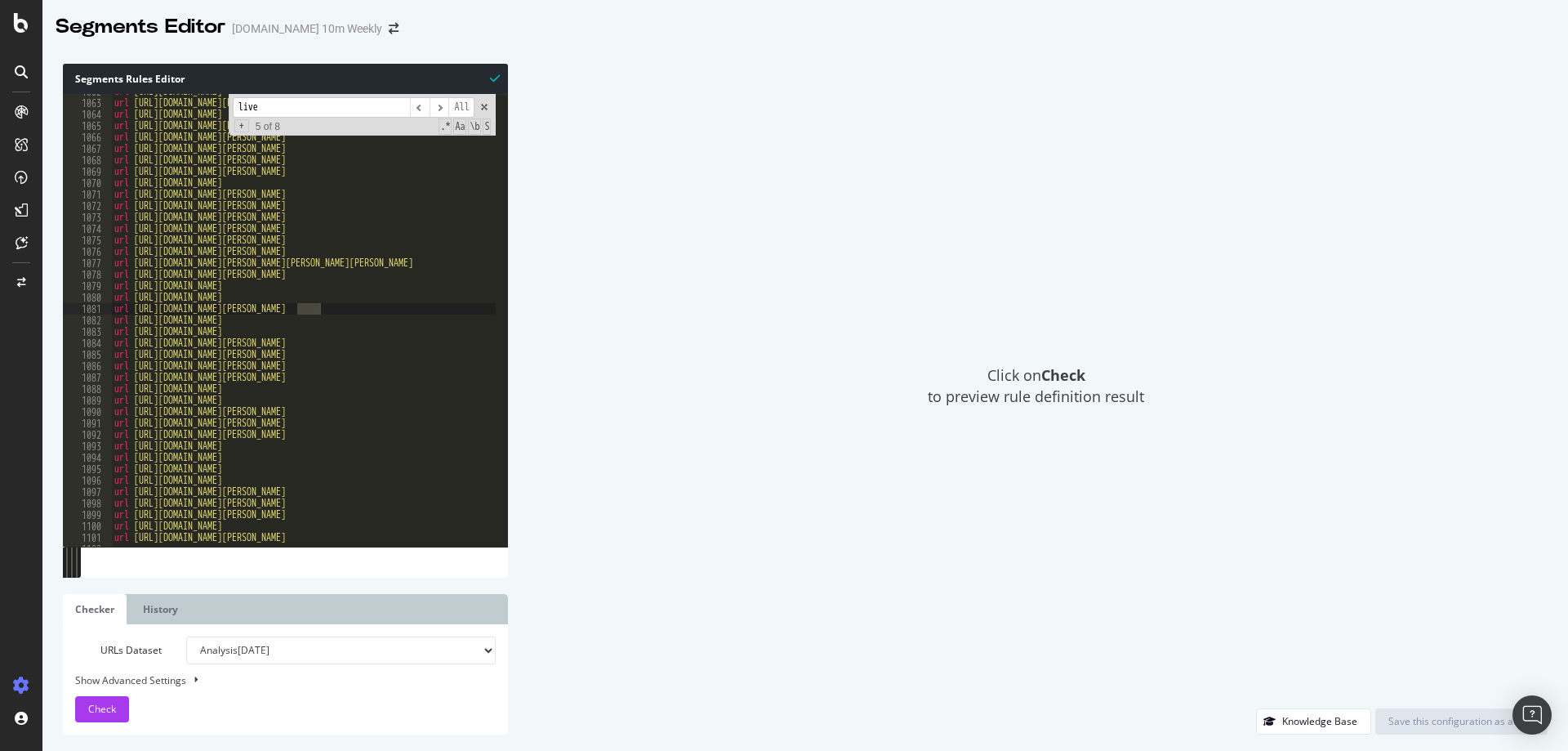 drag, startPoint x: 364, startPoint y: 102, endPoint x: 212, endPoint y: 102, distance: 152 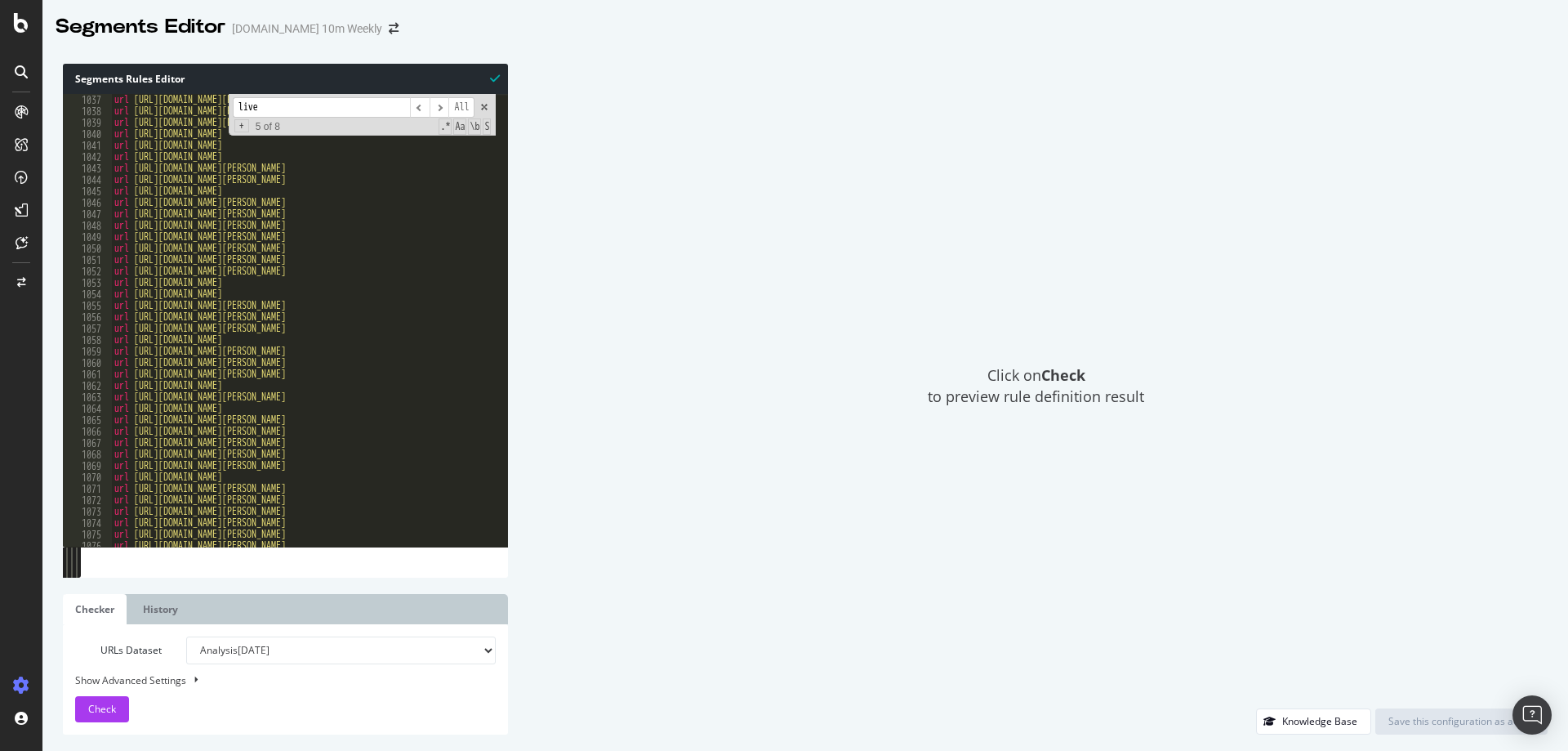 scroll, scrollTop: 11608, scrollLeft: 0, axis: vertical 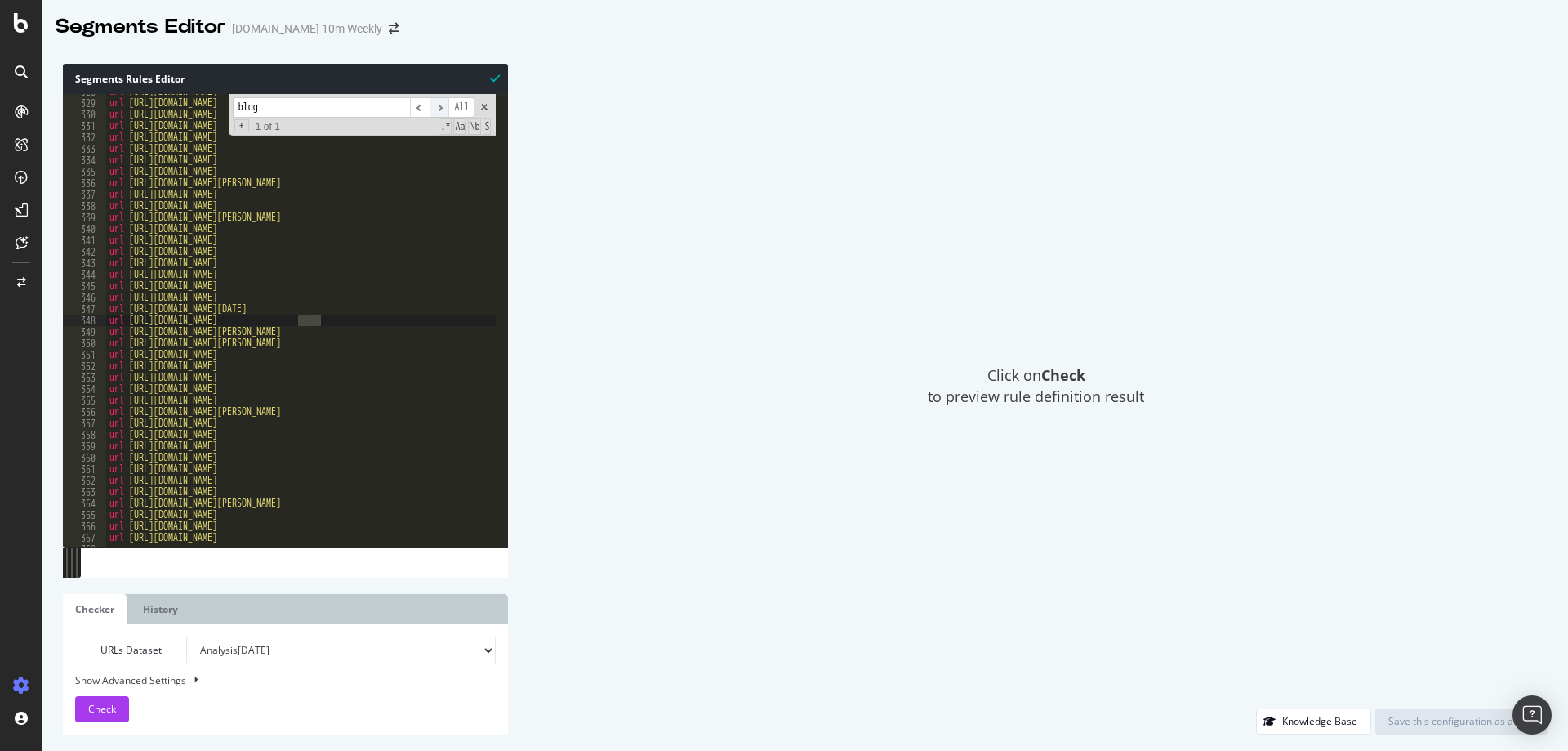 type on "blog" 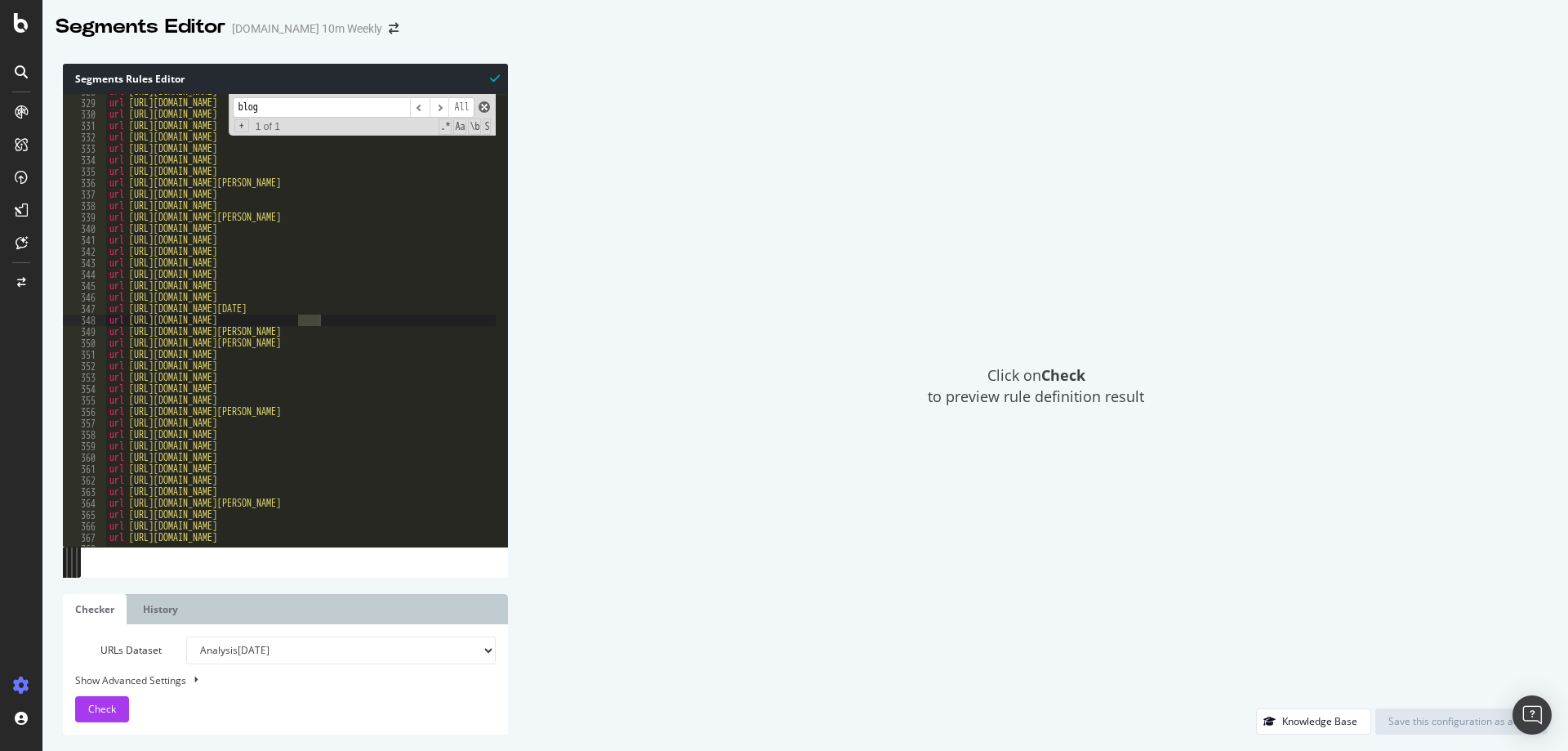 click at bounding box center [484, 107] 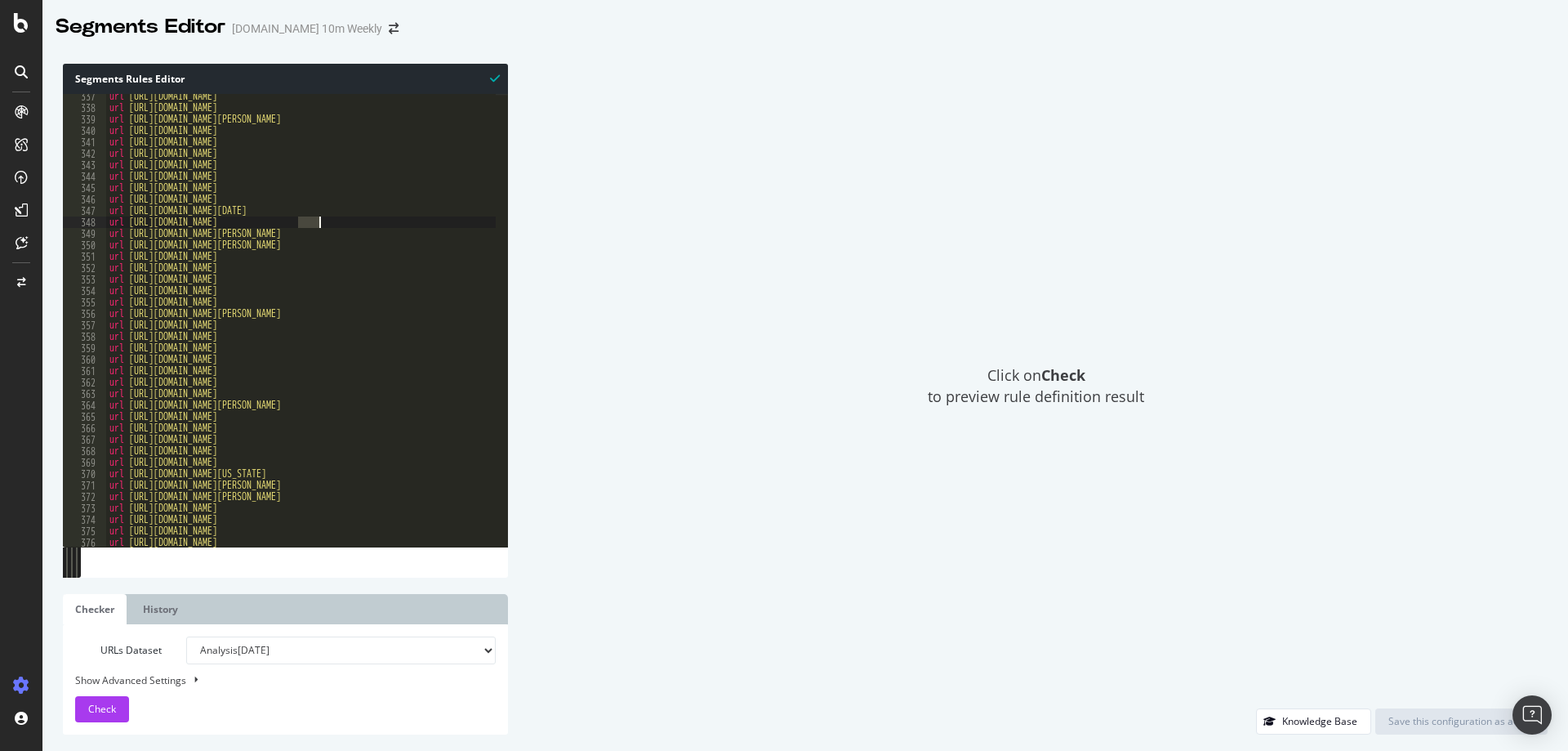 scroll, scrollTop: 3897, scrollLeft: 0, axis: vertical 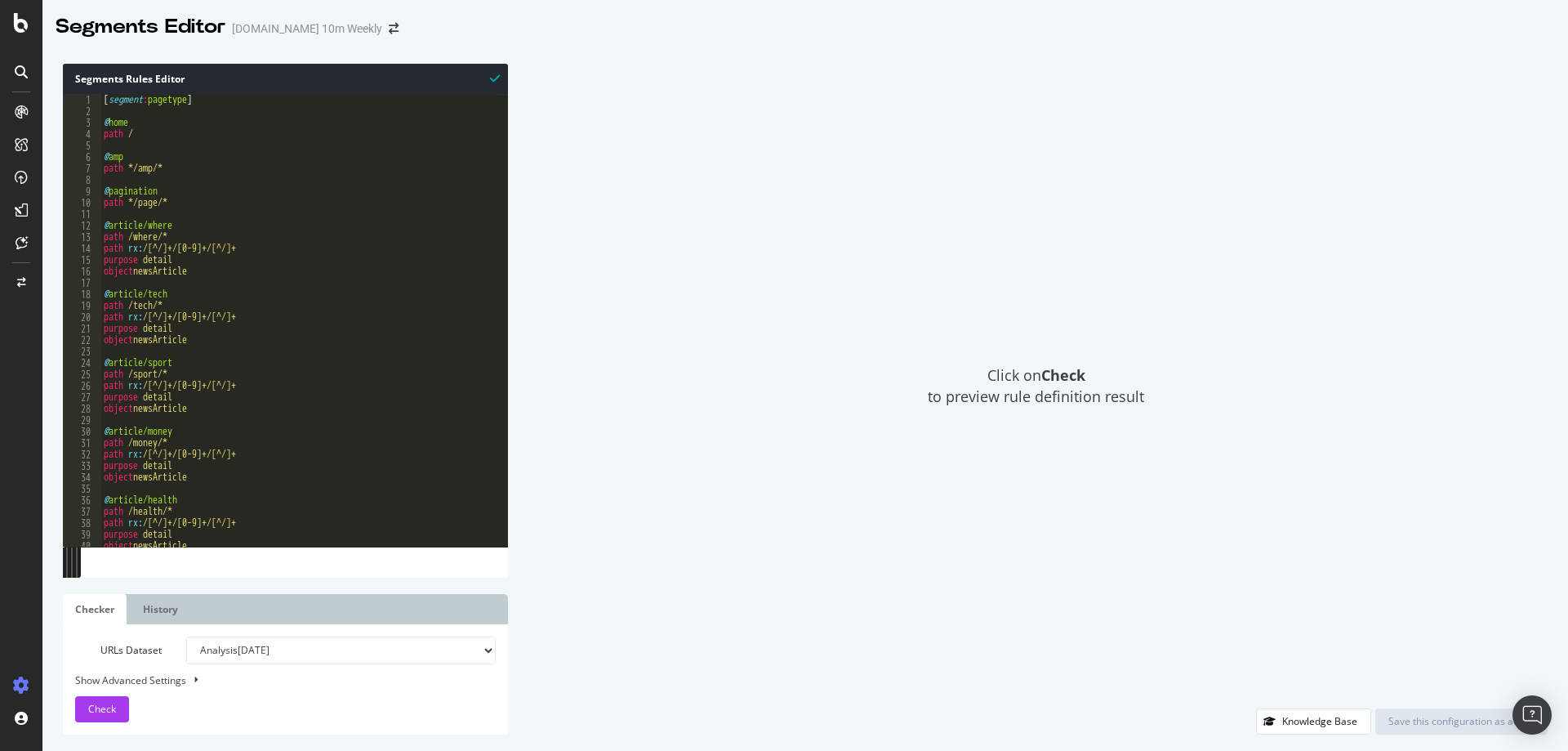 click on "Click on  Check to preview rule definition result" at bounding box center (1036, 386) 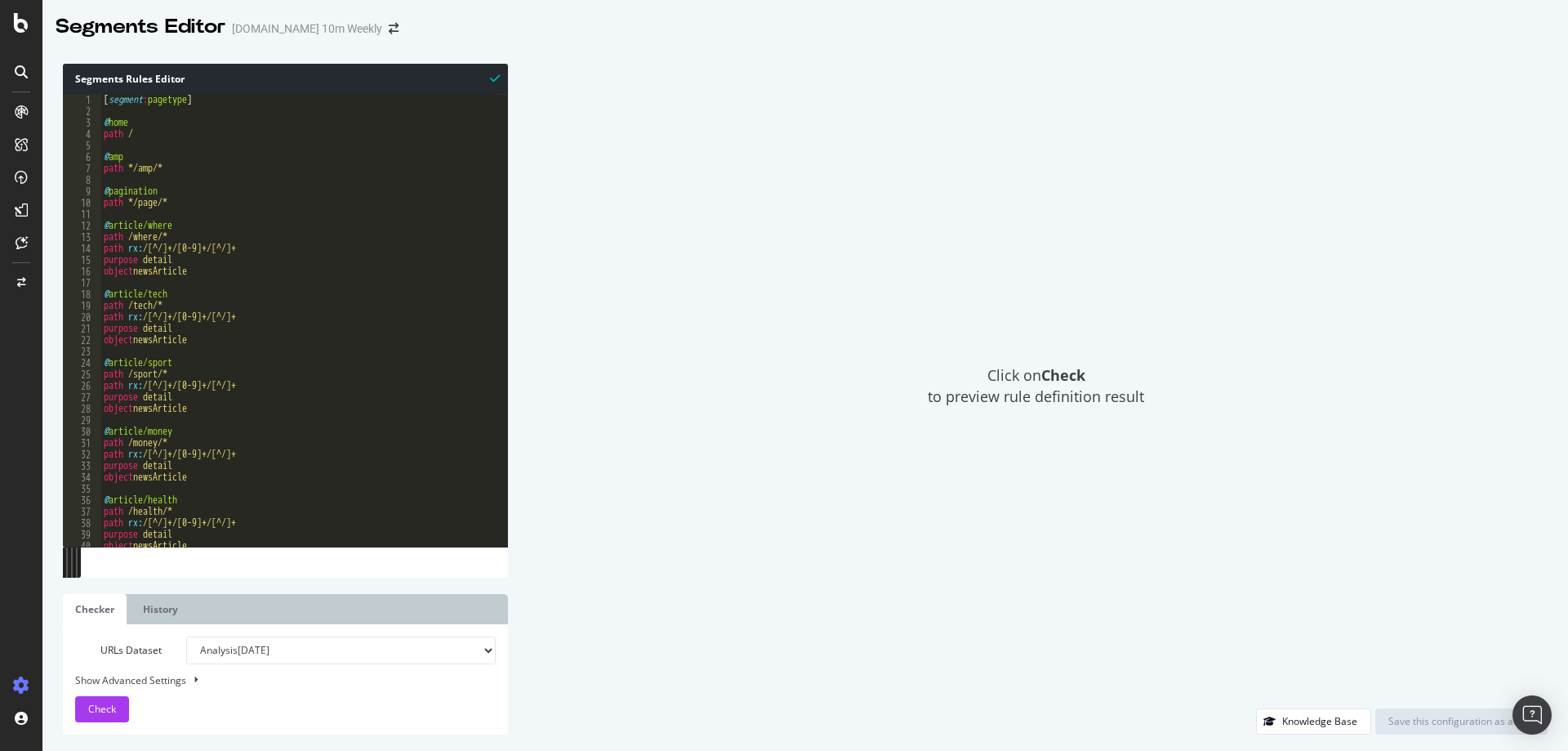 drag, startPoint x: 80, startPoint y: 565, endPoint x: 118, endPoint y: 565, distance: 38 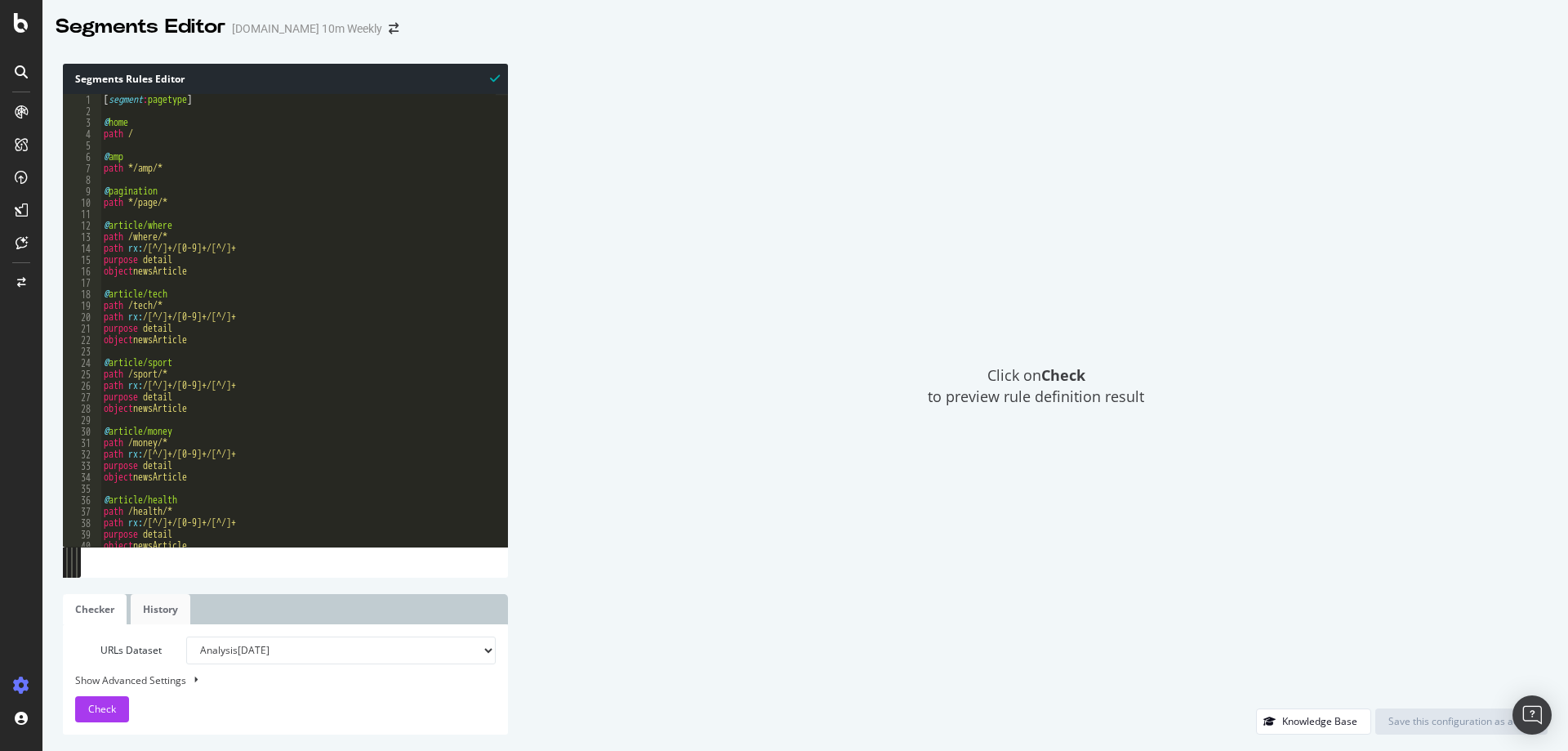 click on "History" at bounding box center (160, 609) 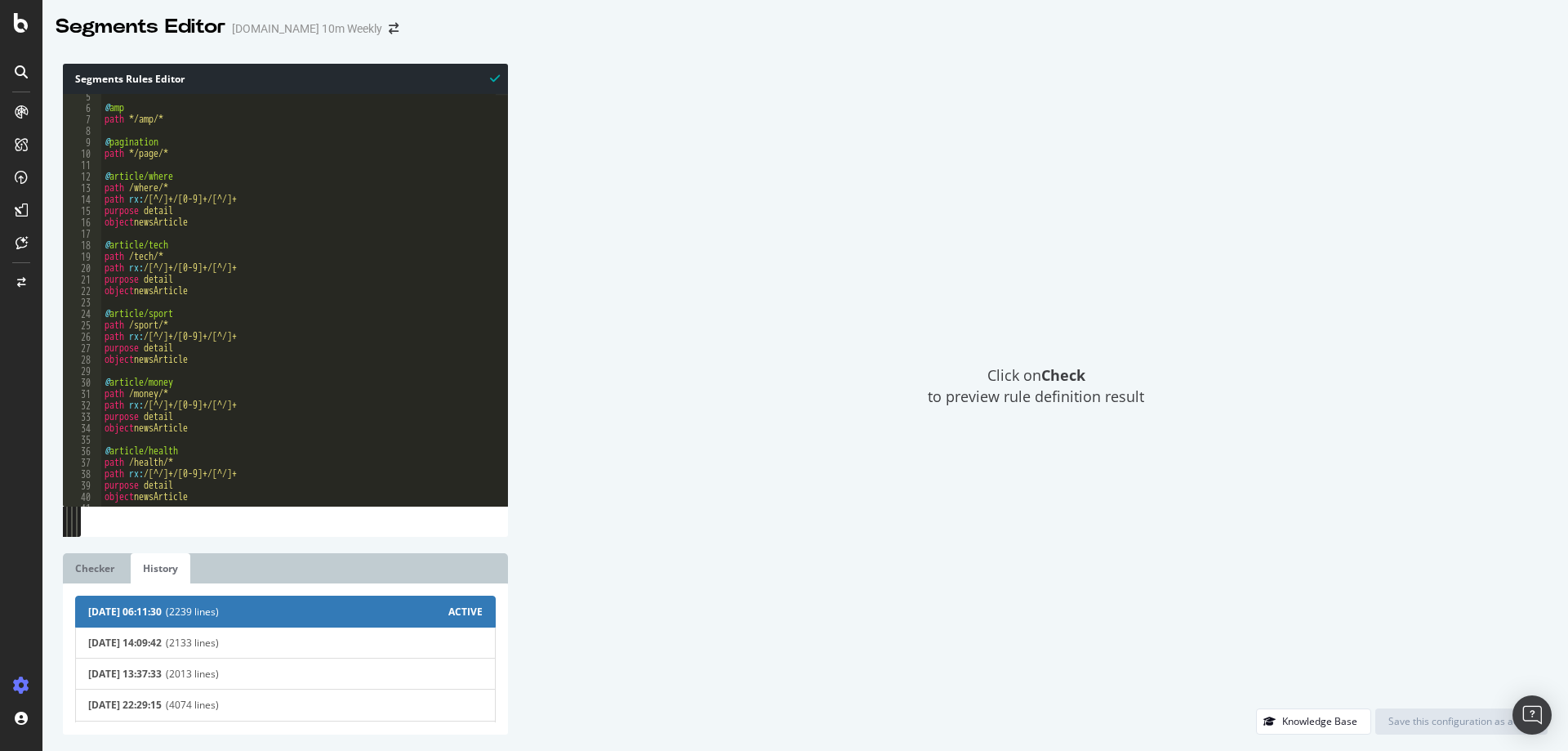 scroll, scrollTop: 98, scrollLeft: 0, axis: vertical 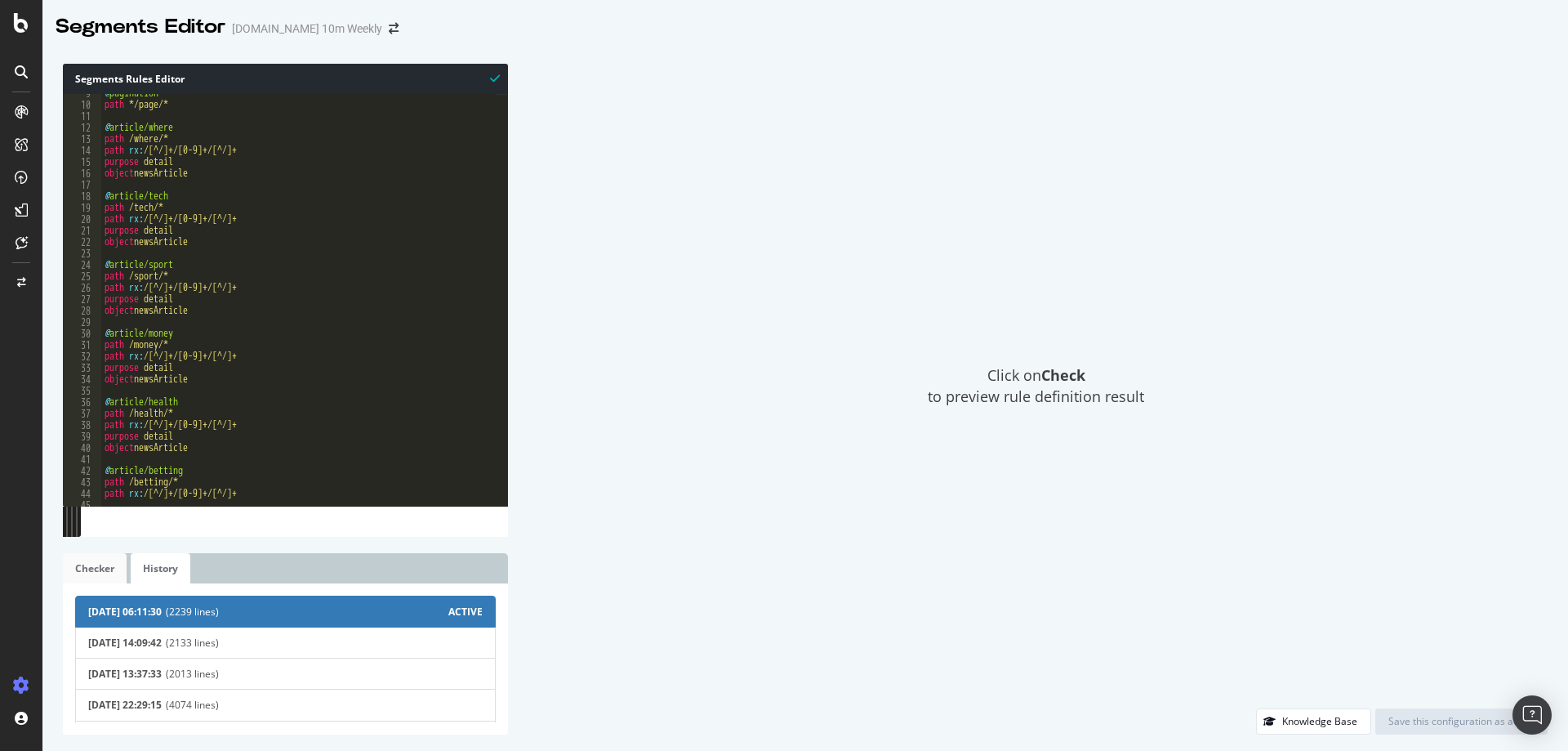 click on "Checker" at bounding box center [95, 568] 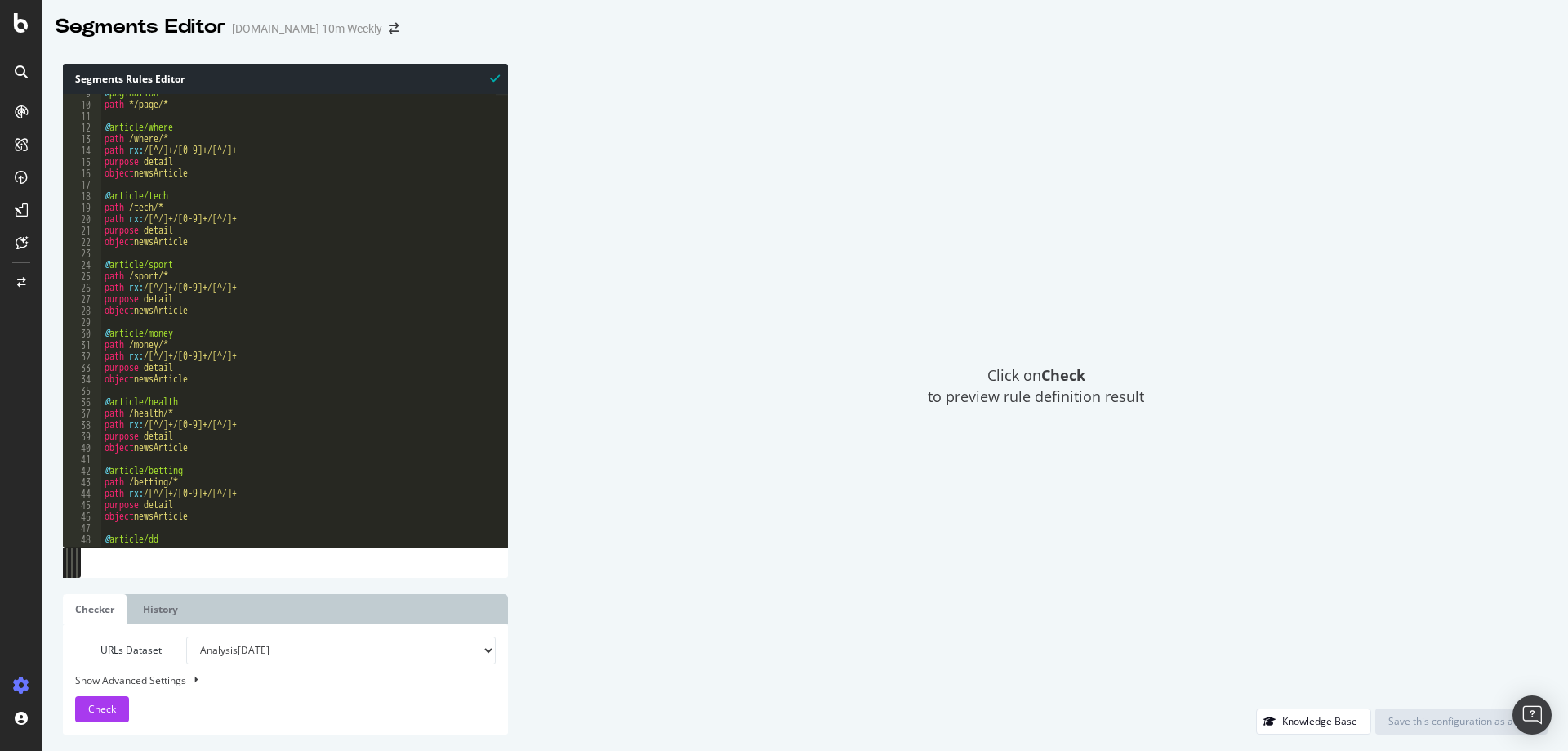 click at bounding box center (194, 680) 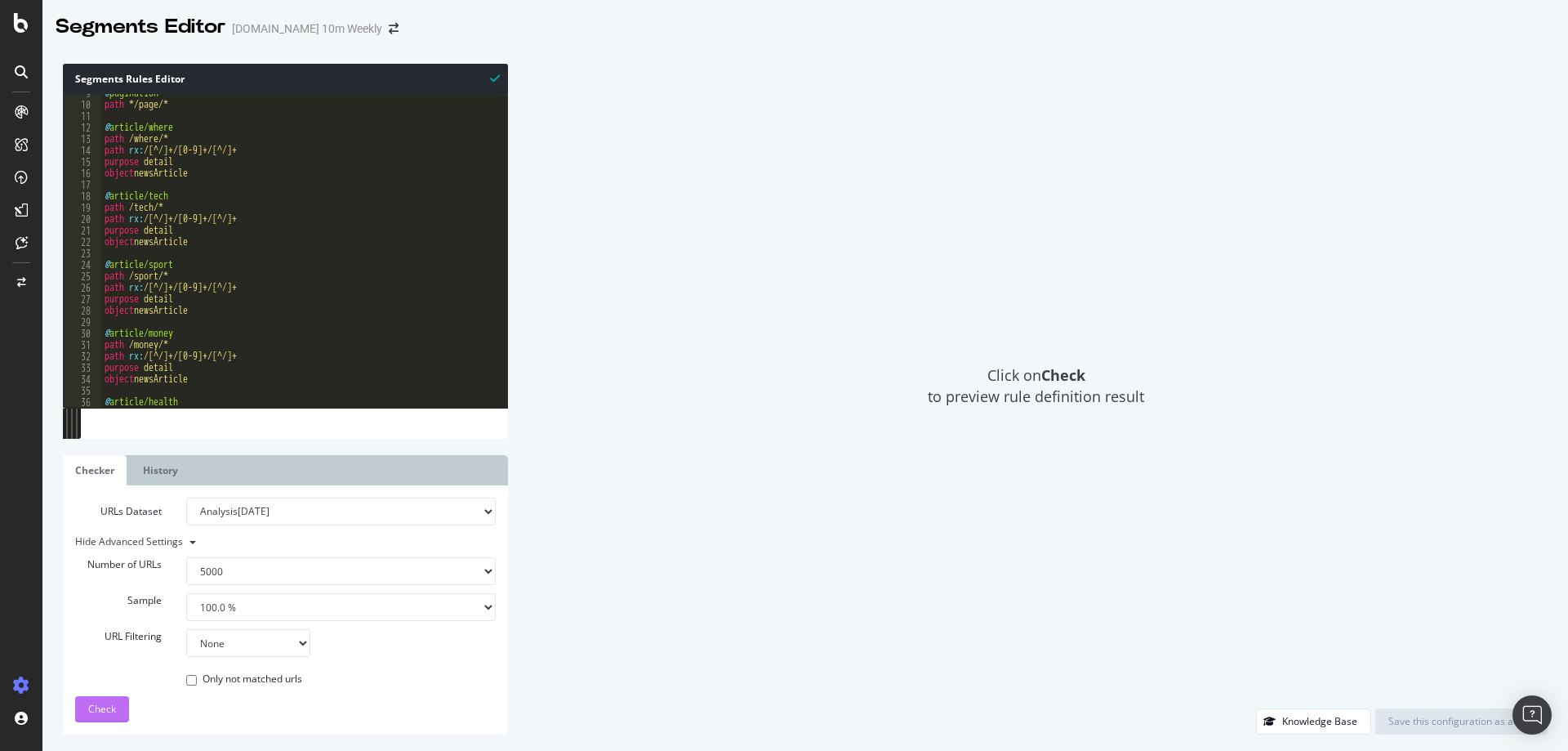 click on "Check" at bounding box center [102, 709] 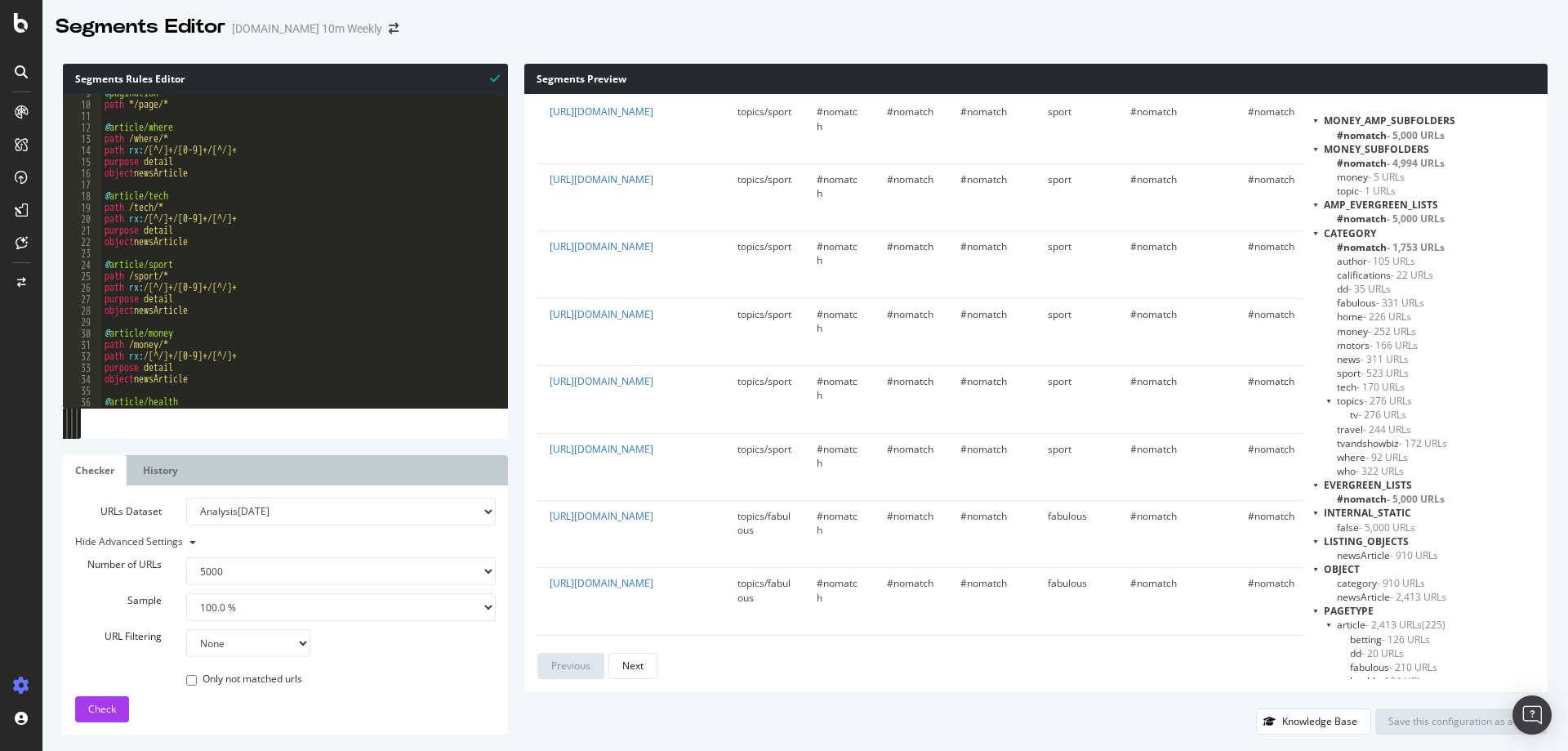 scroll, scrollTop: 981, scrollLeft: 0, axis: vertical 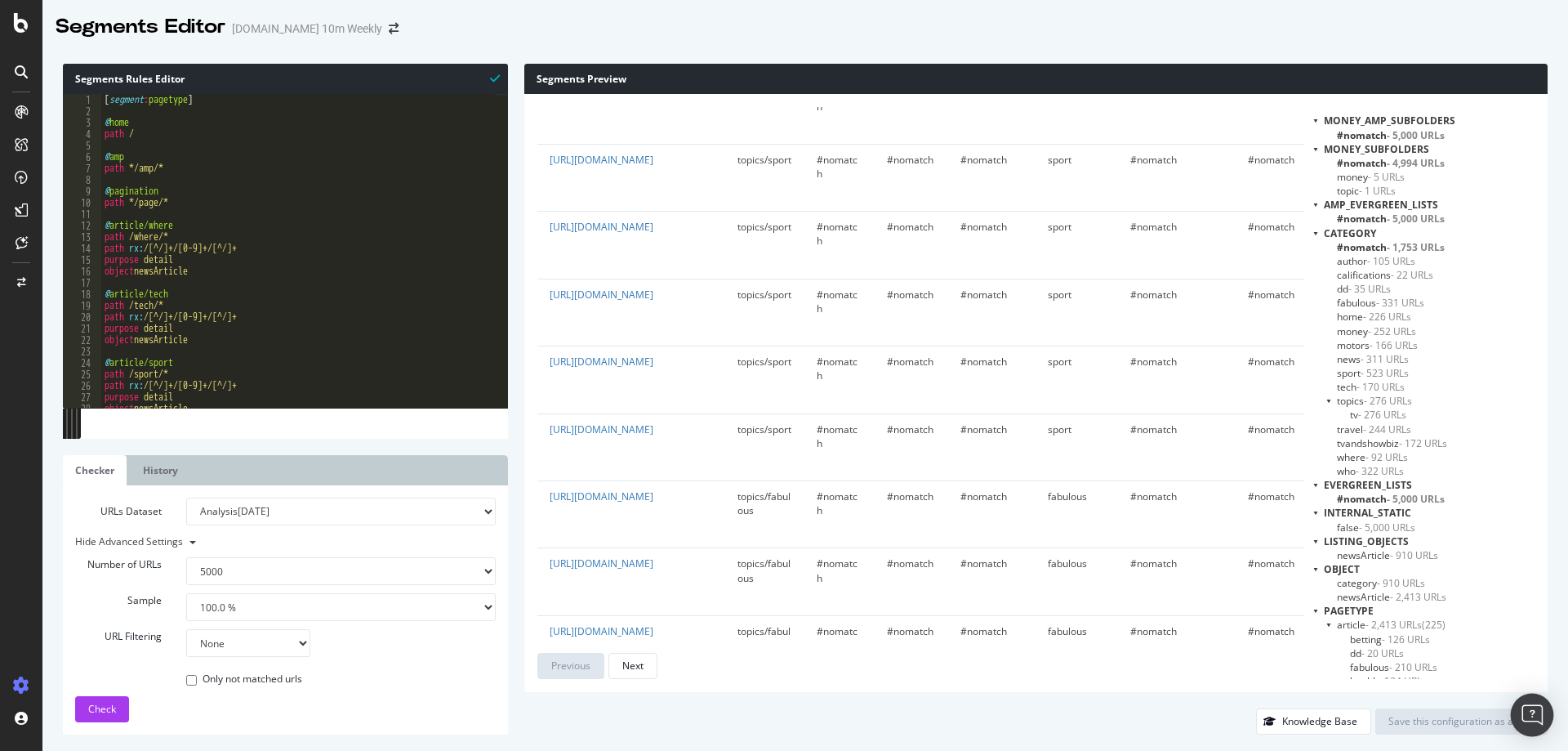 click at bounding box center [1532, 715] 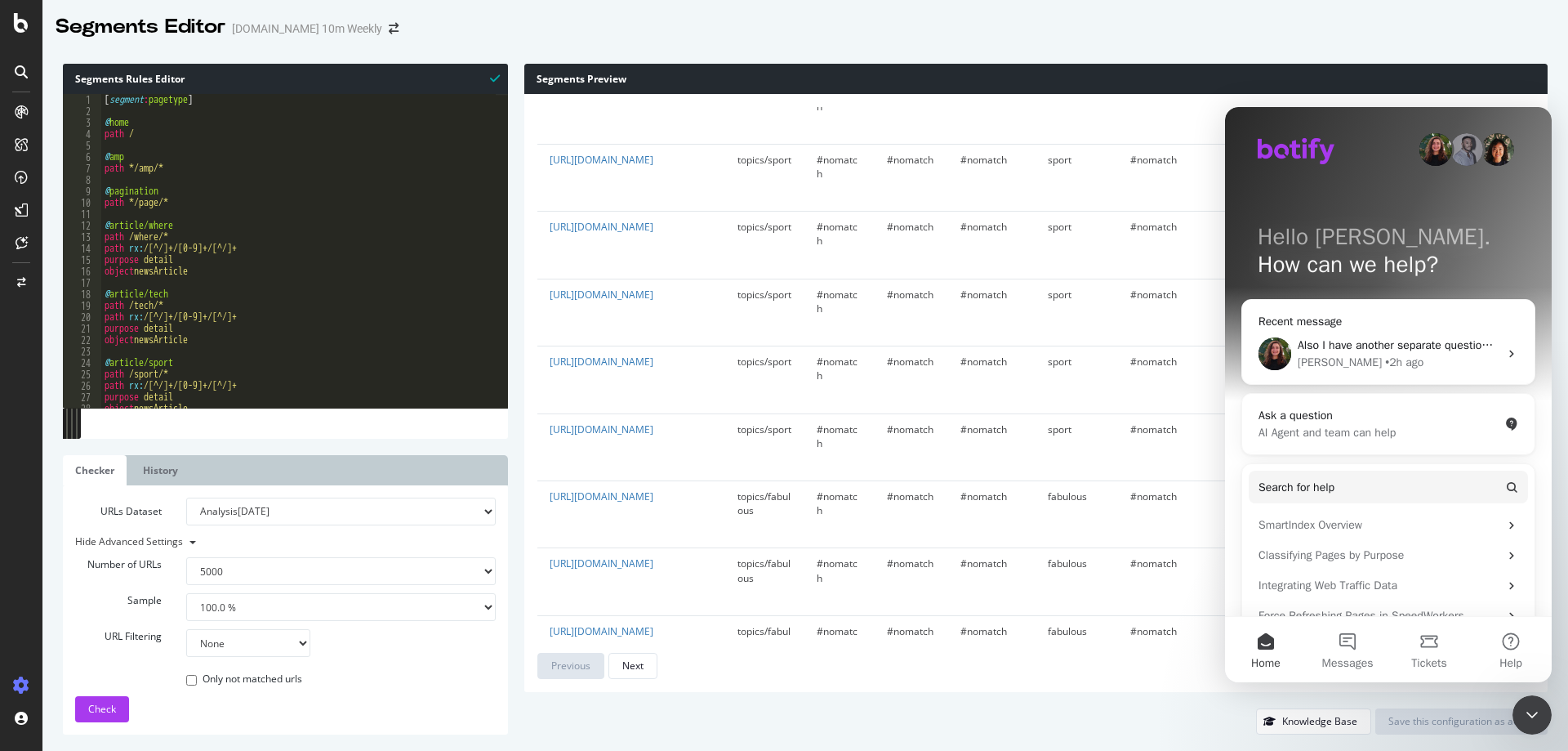 scroll, scrollTop: 0, scrollLeft: 0, axis: both 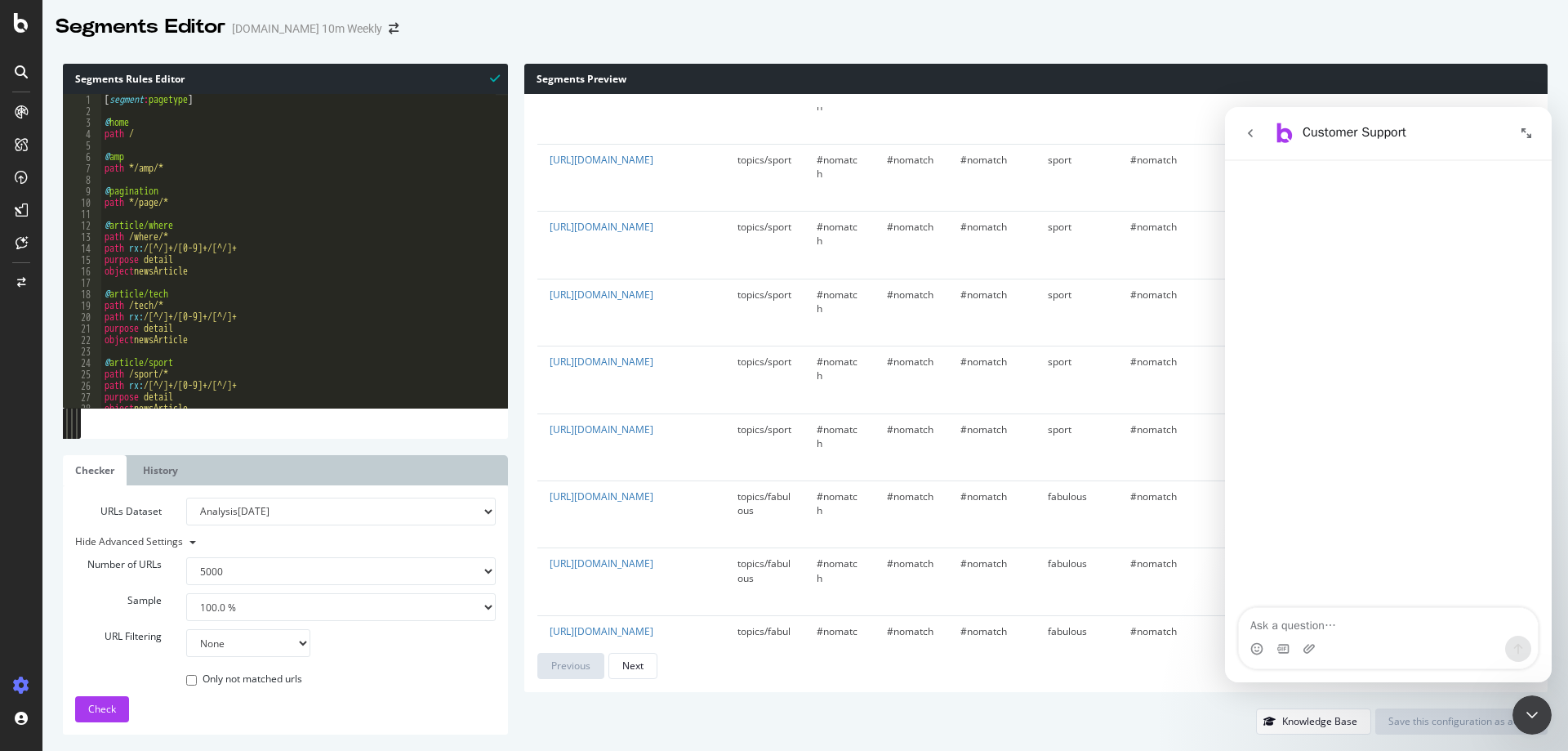 click at bounding box center (1388, 622) 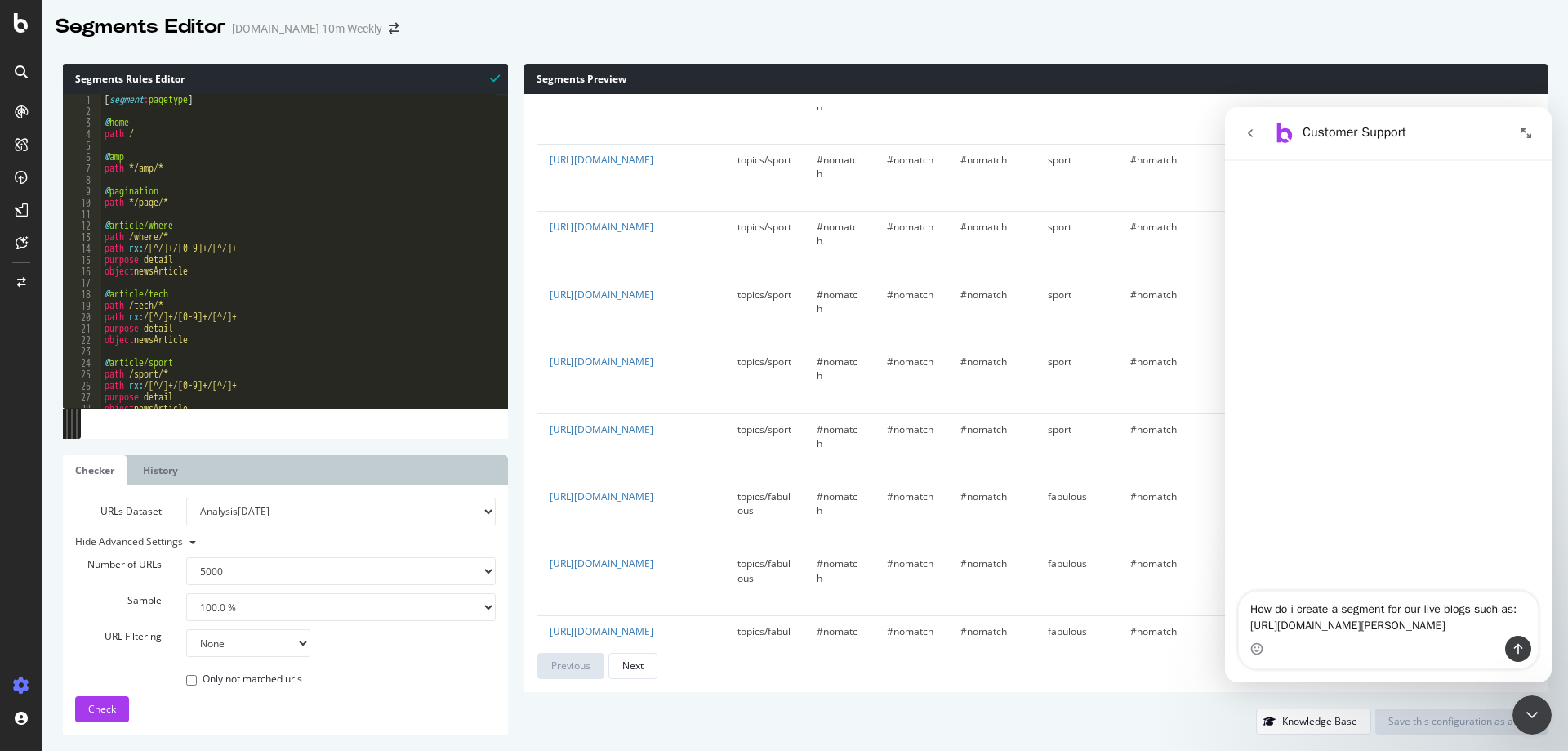 click on "How do i create a segment for our live blogs such as:
[URL][DOMAIN_NAME][PERSON_NAME]" at bounding box center (1388, 614) 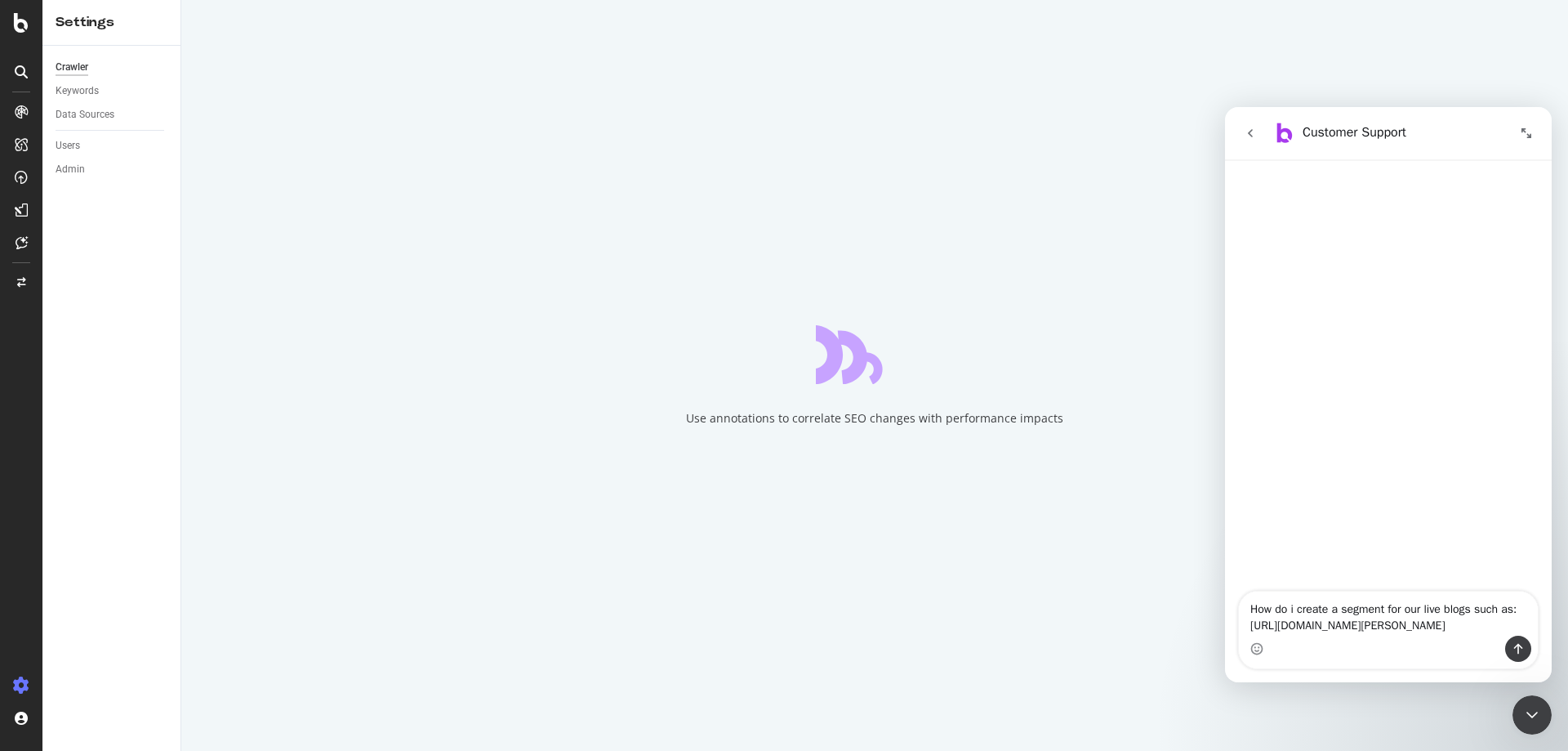 scroll, scrollTop: 0, scrollLeft: 0, axis: both 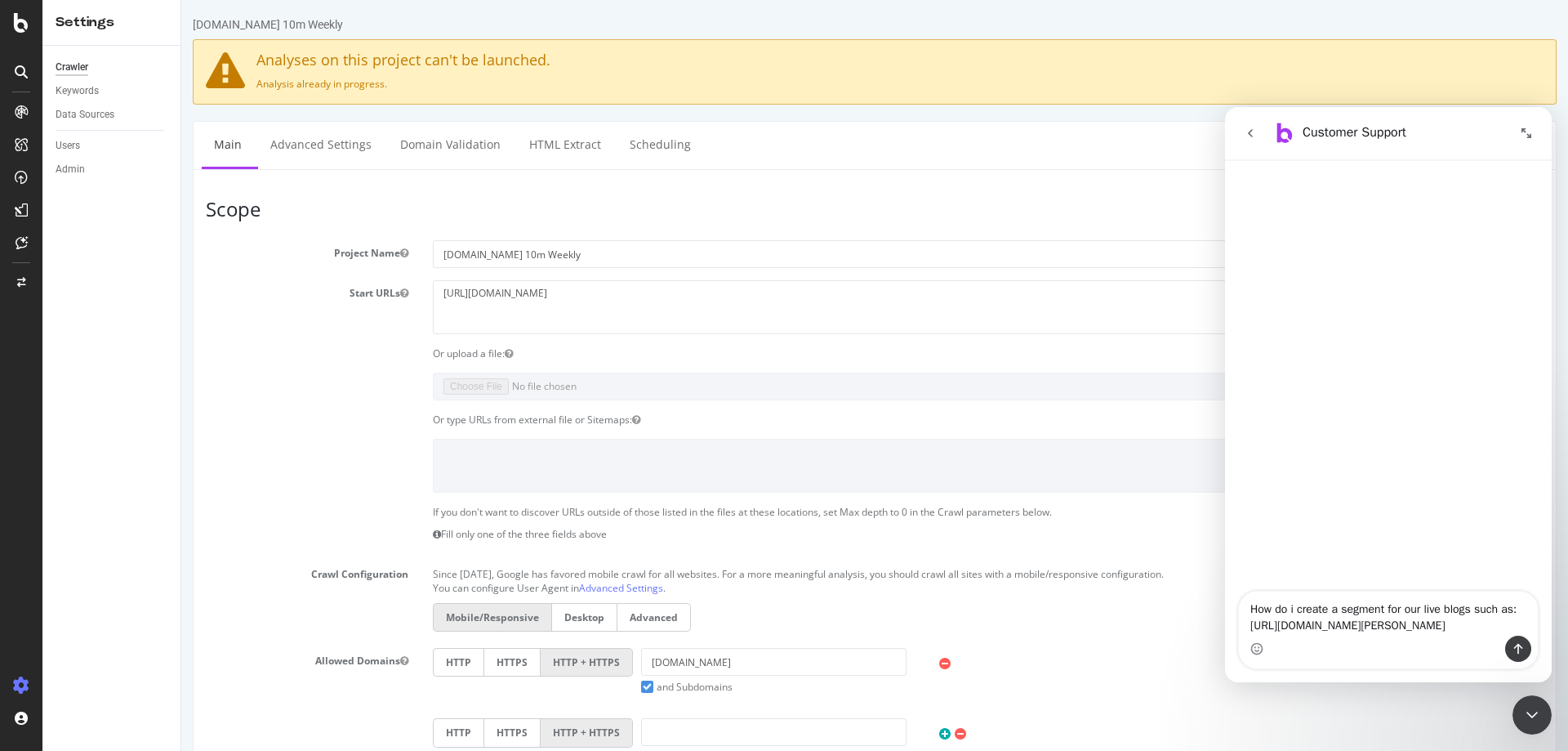 type on "How do i create a segment for our live blogs such as:
[URL][DOMAIN_NAME][PERSON_NAME]" 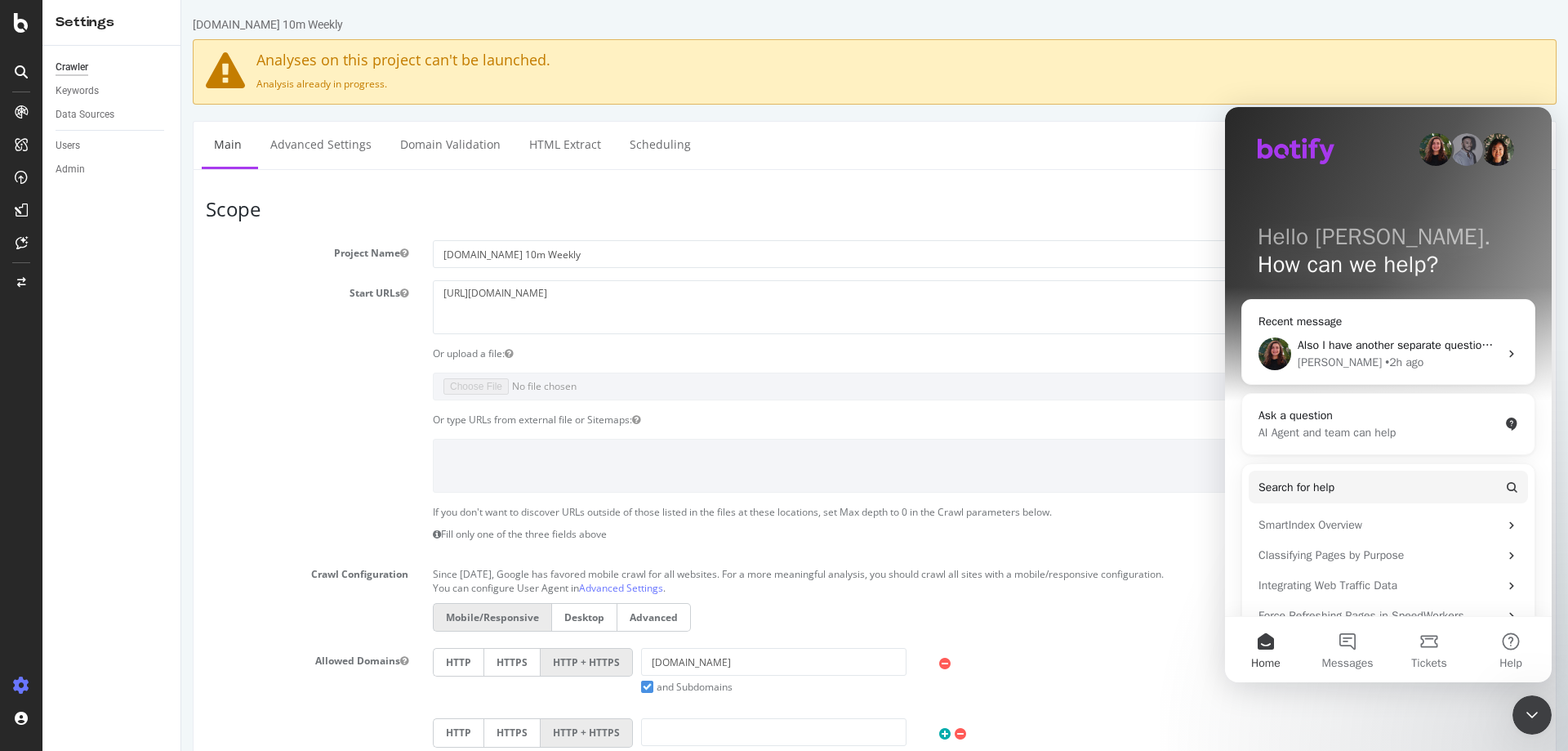 click 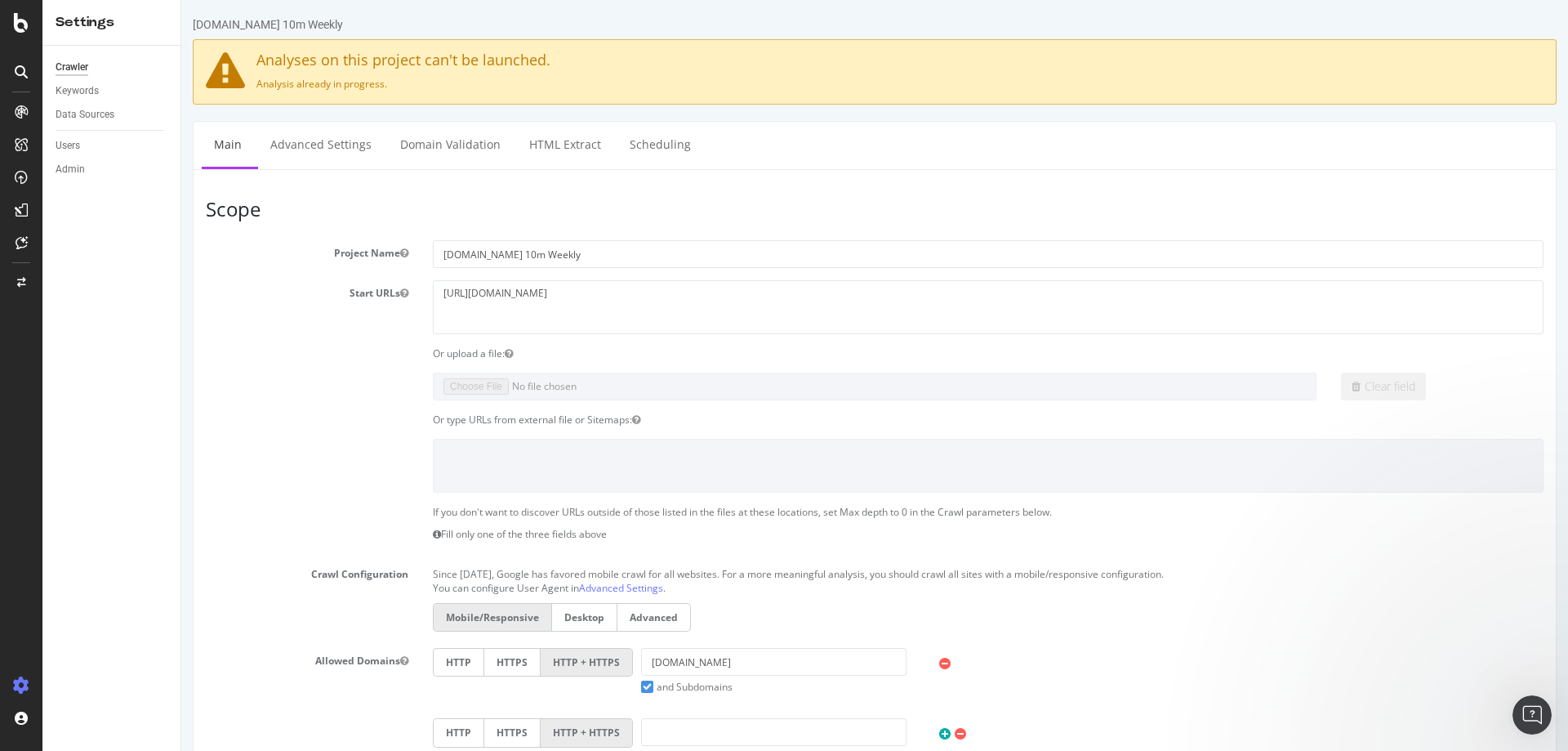 scroll, scrollTop: 0, scrollLeft: 0, axis: both 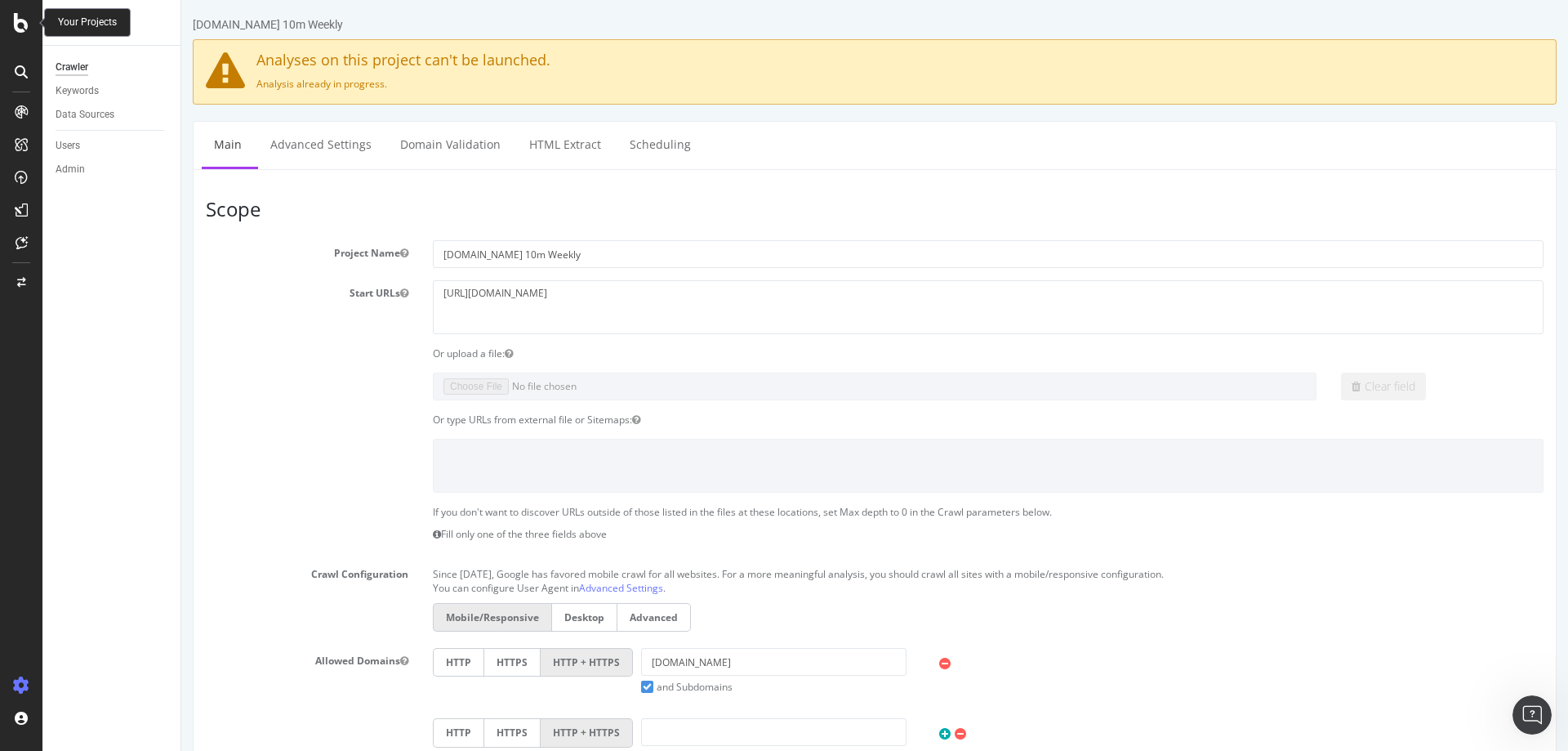 click at bounding box center (21, 23) 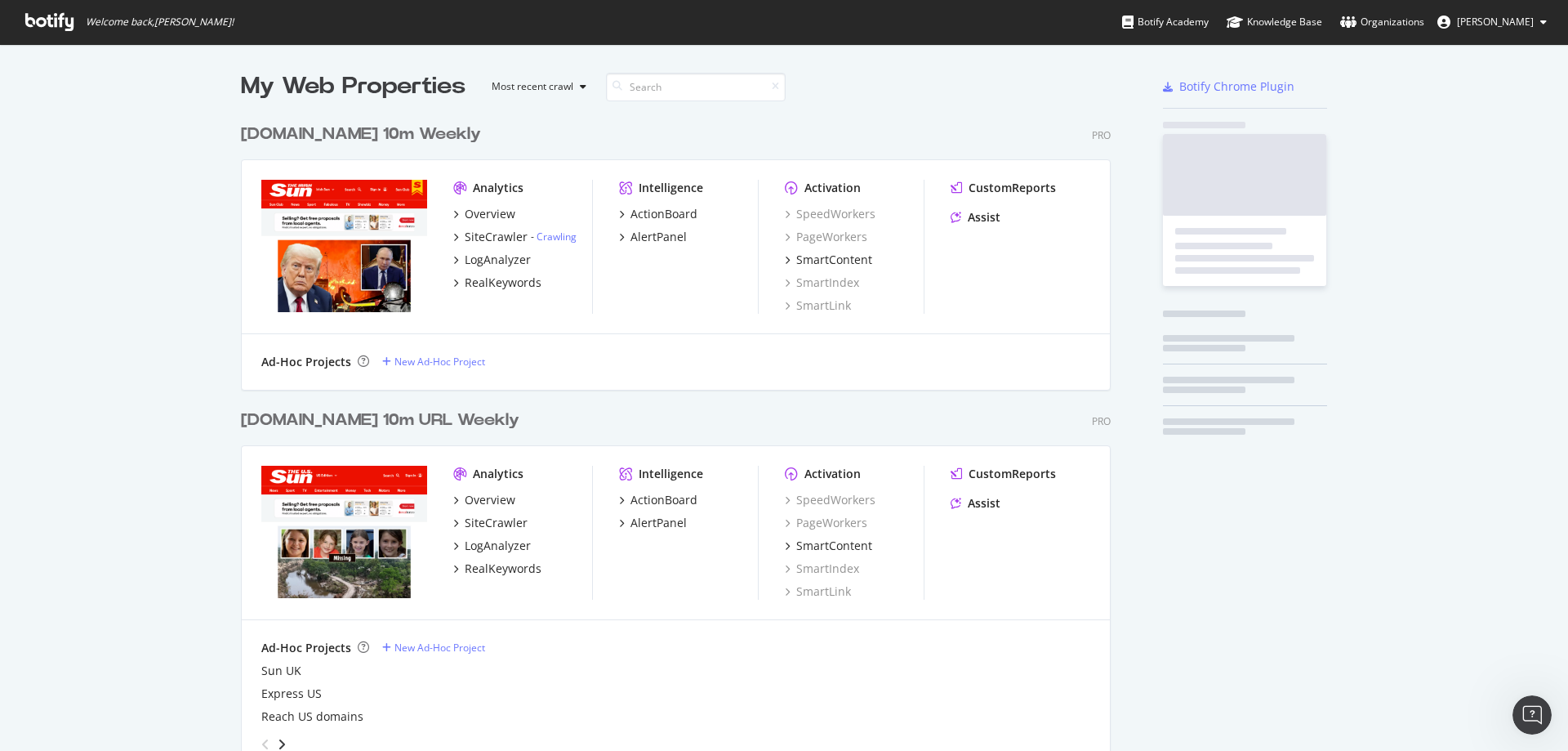 scroll, scrollTop: 13, scrollLeft: 13, axis: both 